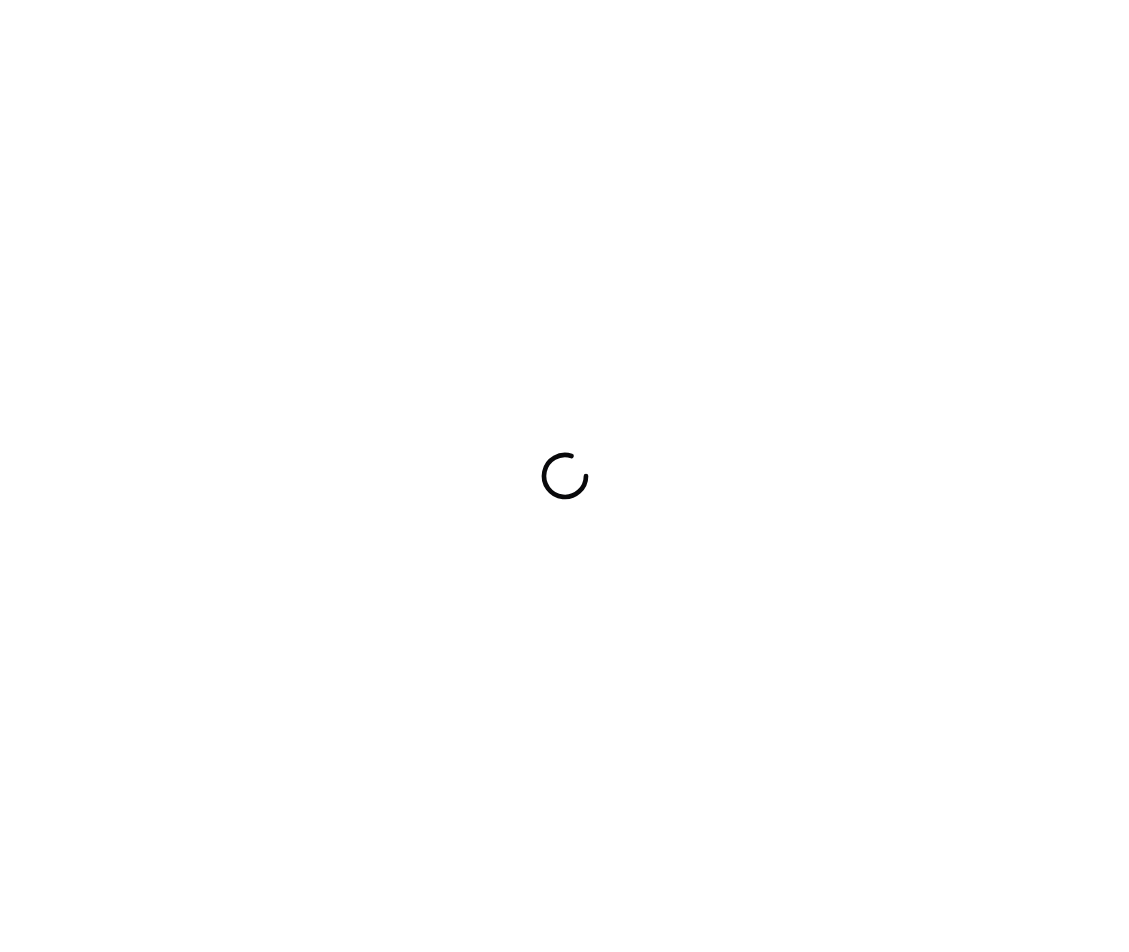 scroll, scrollTop: 0, scrollLeft: 0, axis: both 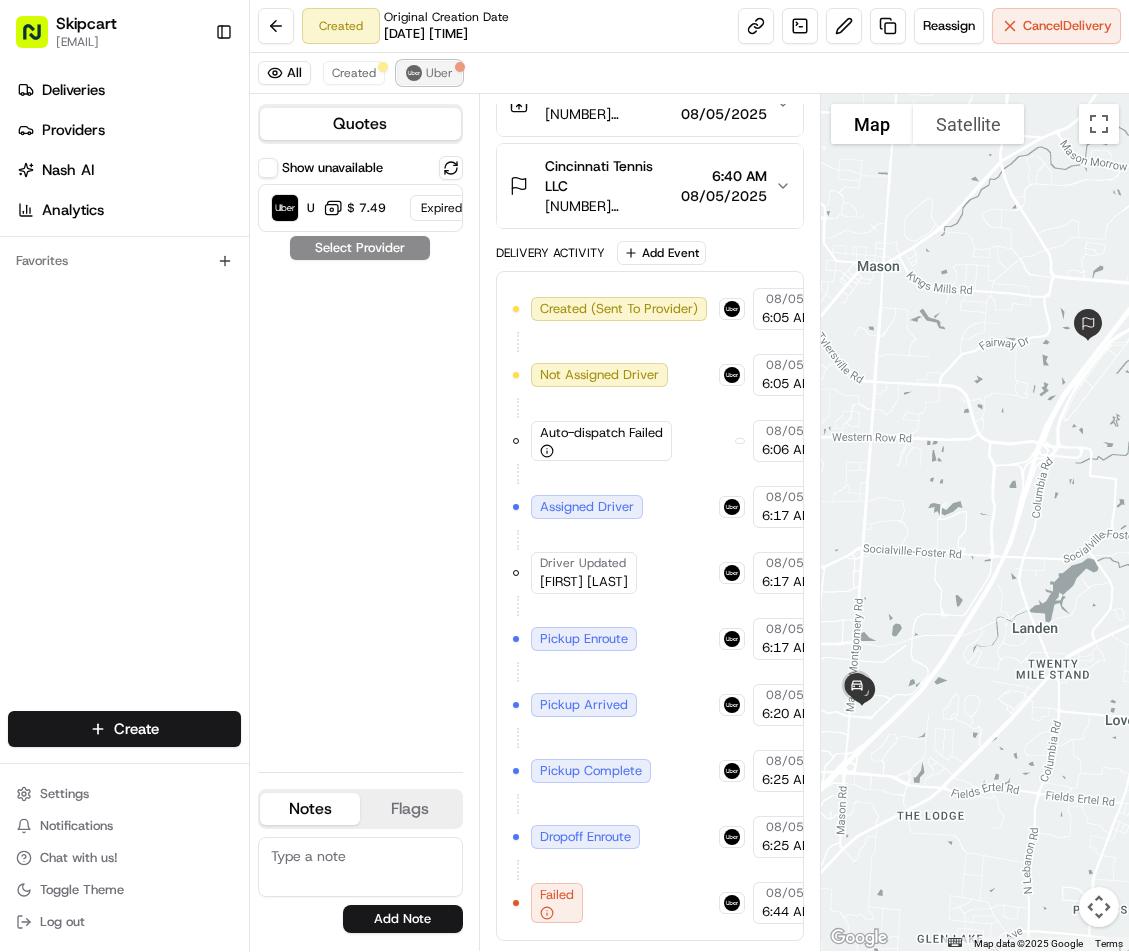 click on "Uber" at bounding box center [439, 73] 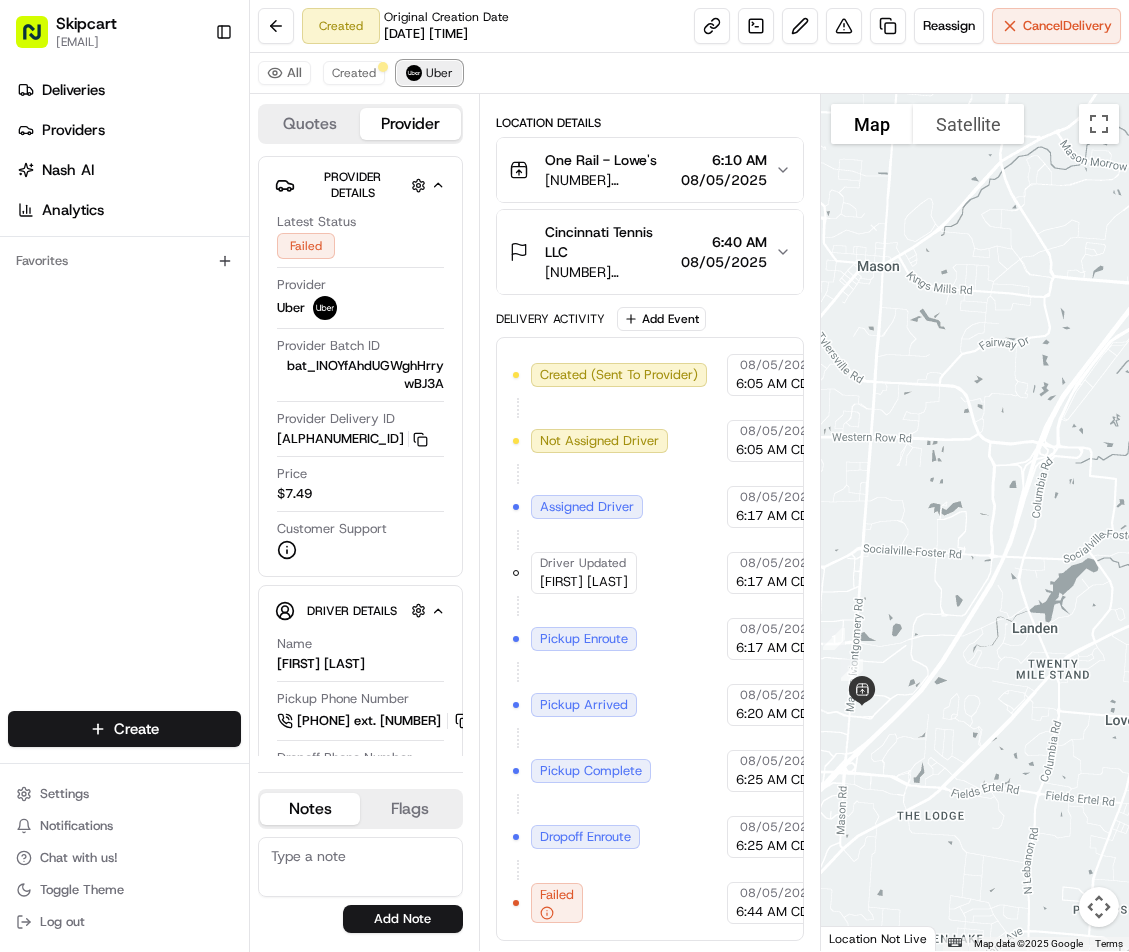 scroll, scrollTop: 259, scrollLeft: 0, axis: vertical 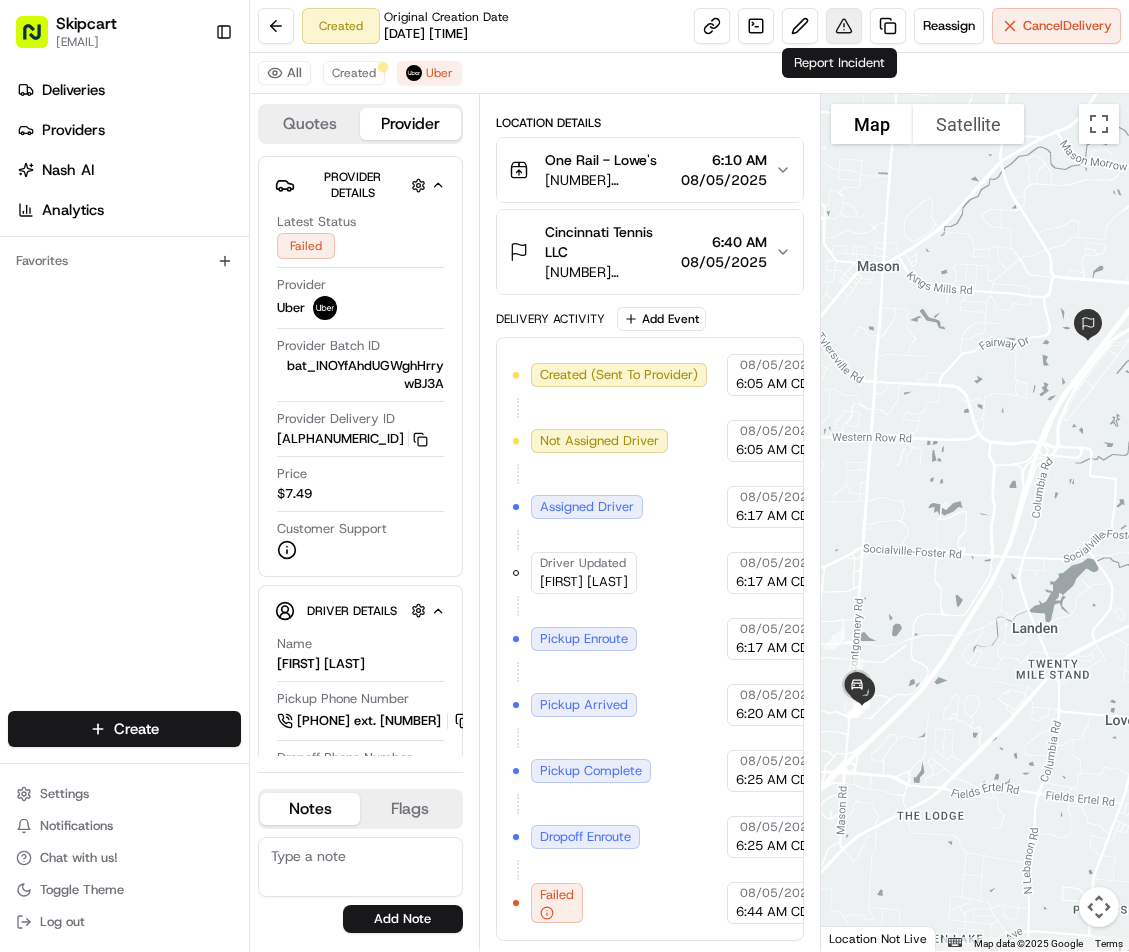 click at bounding box center [844, 26] 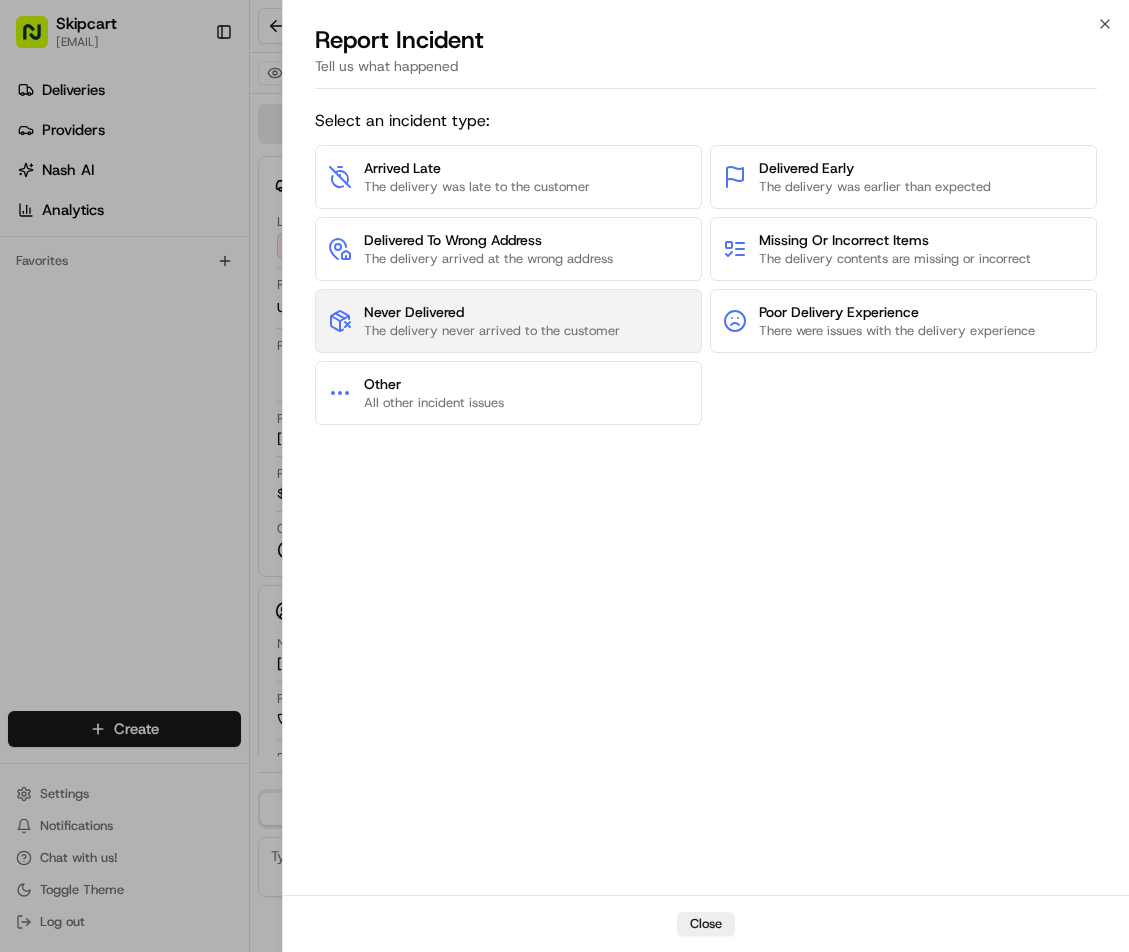 click on "Never Delivered" at bounding box center (492, 312) 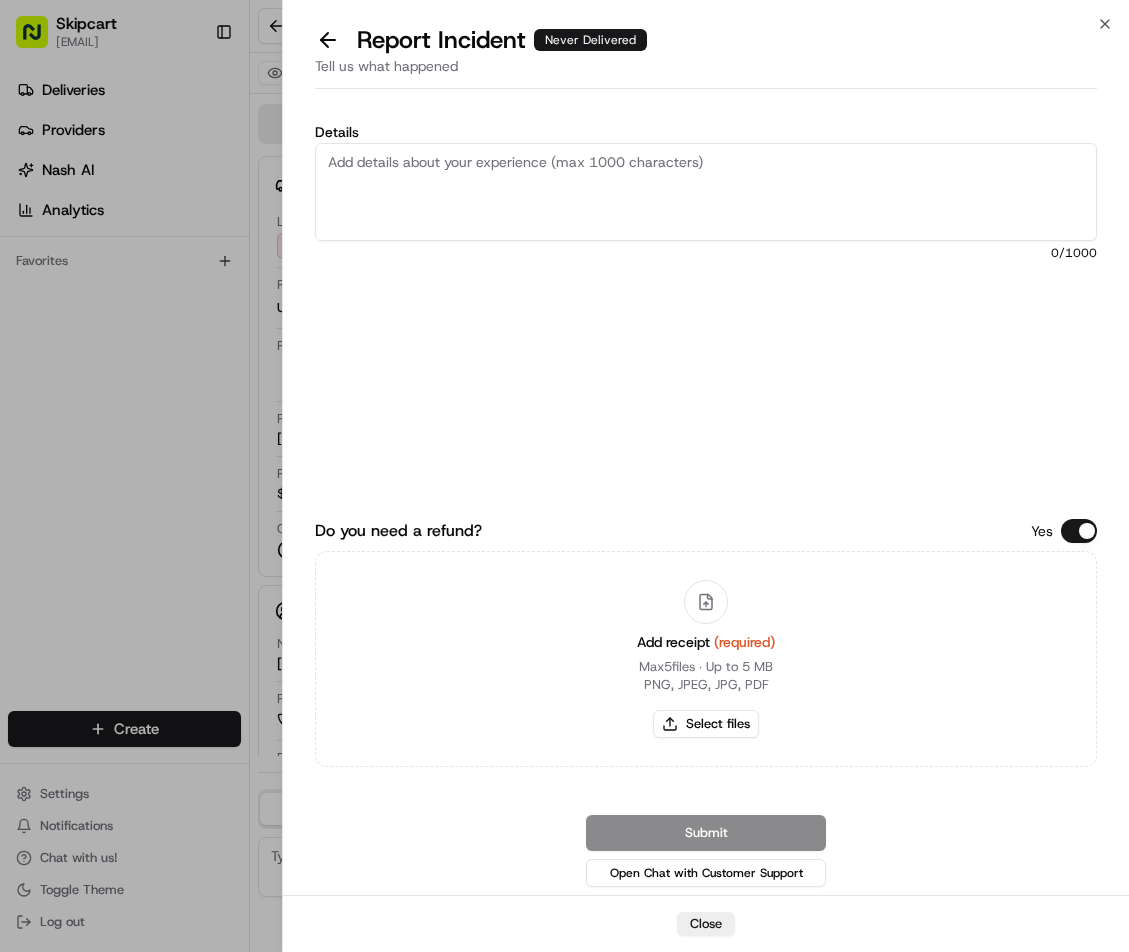 click on "Details" at bounding box center (706, 192) 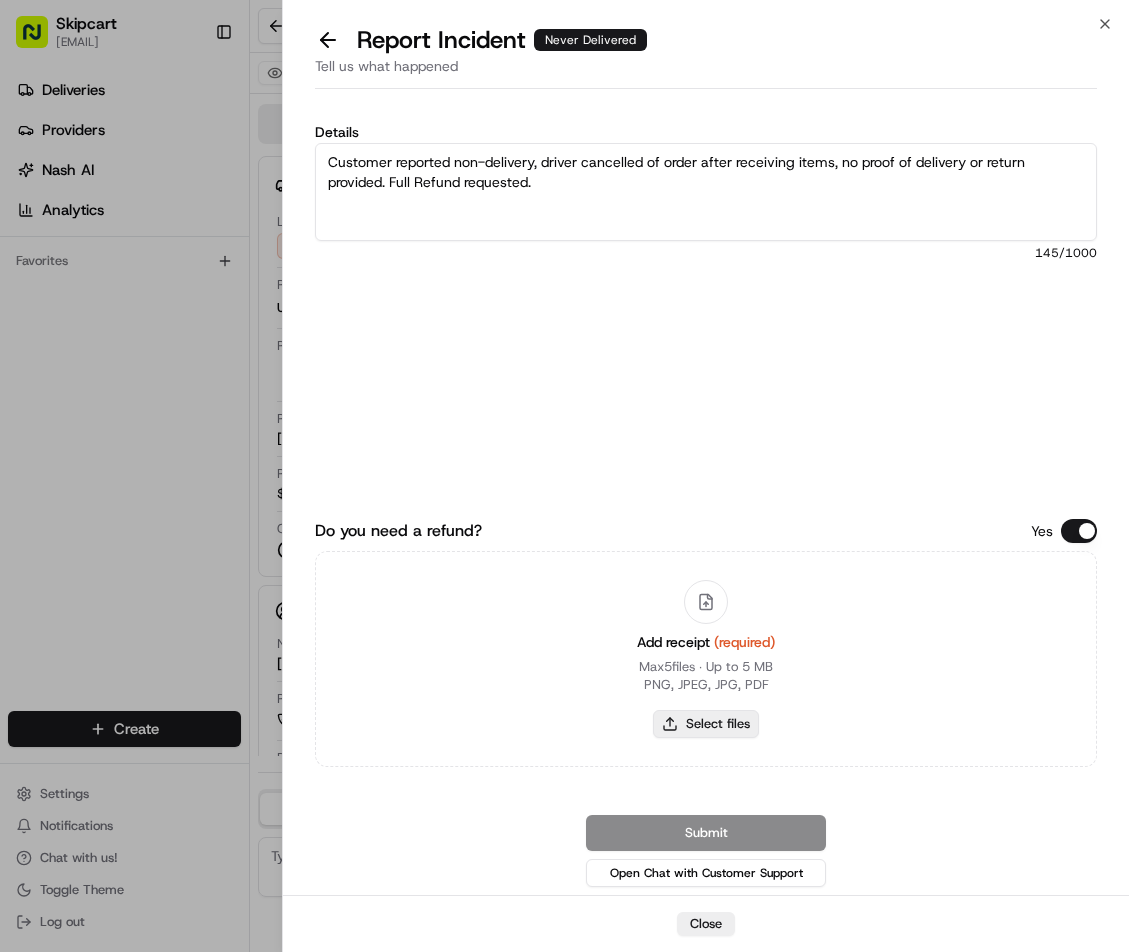 type on "Customer reported non-delivery, driver cancelled of order after receiving items, no proof of delivery or return provided. Full Refund requested." 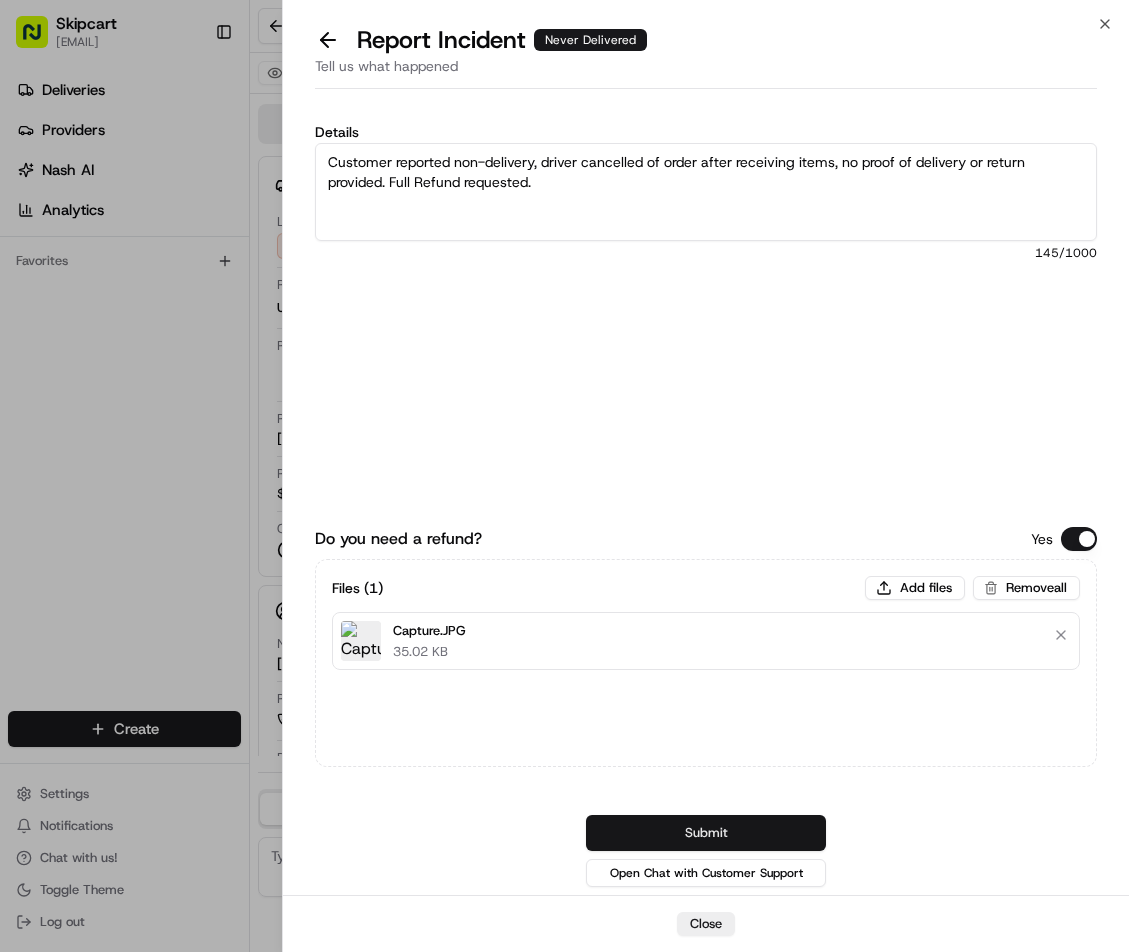 click on "Submit" at bounding box center (706, 833) 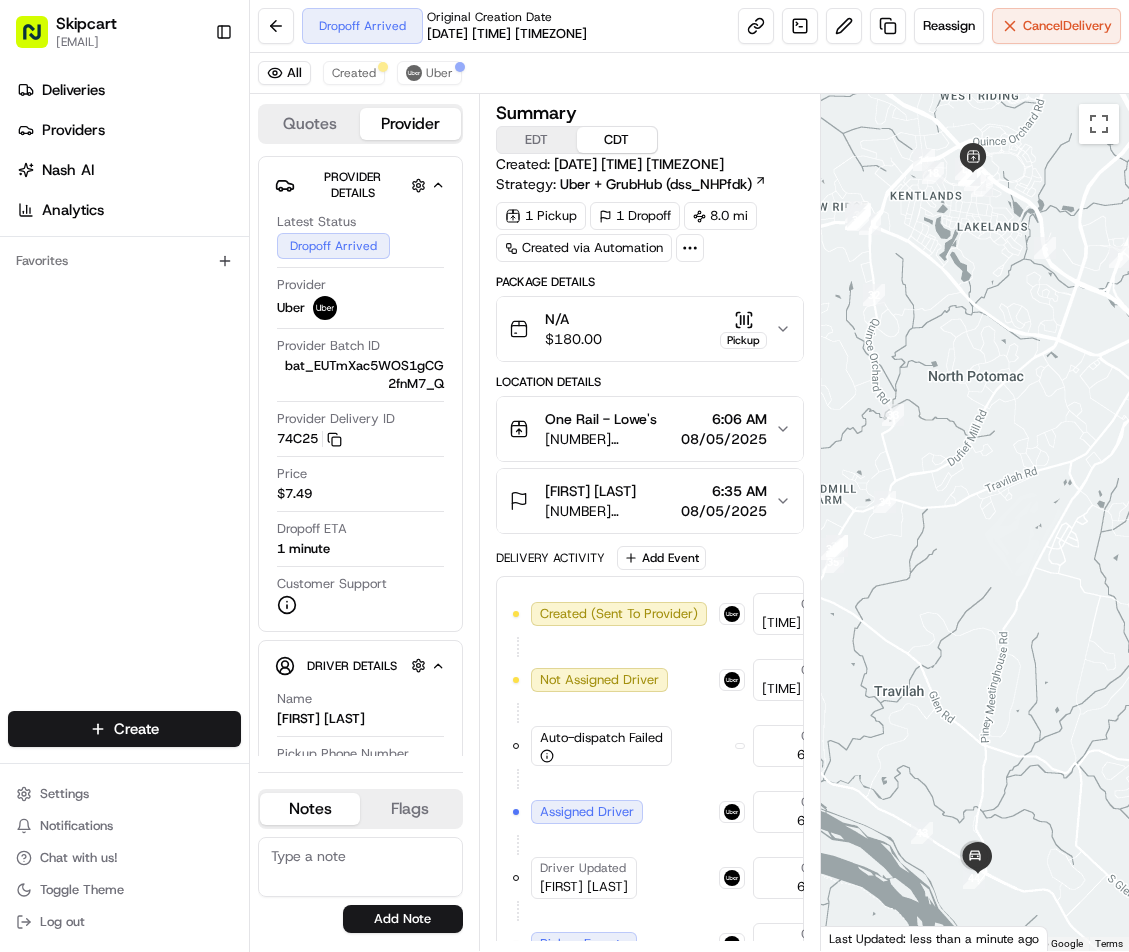 scroll, scrollTop: 0, scrollLeft: 0, axis: both 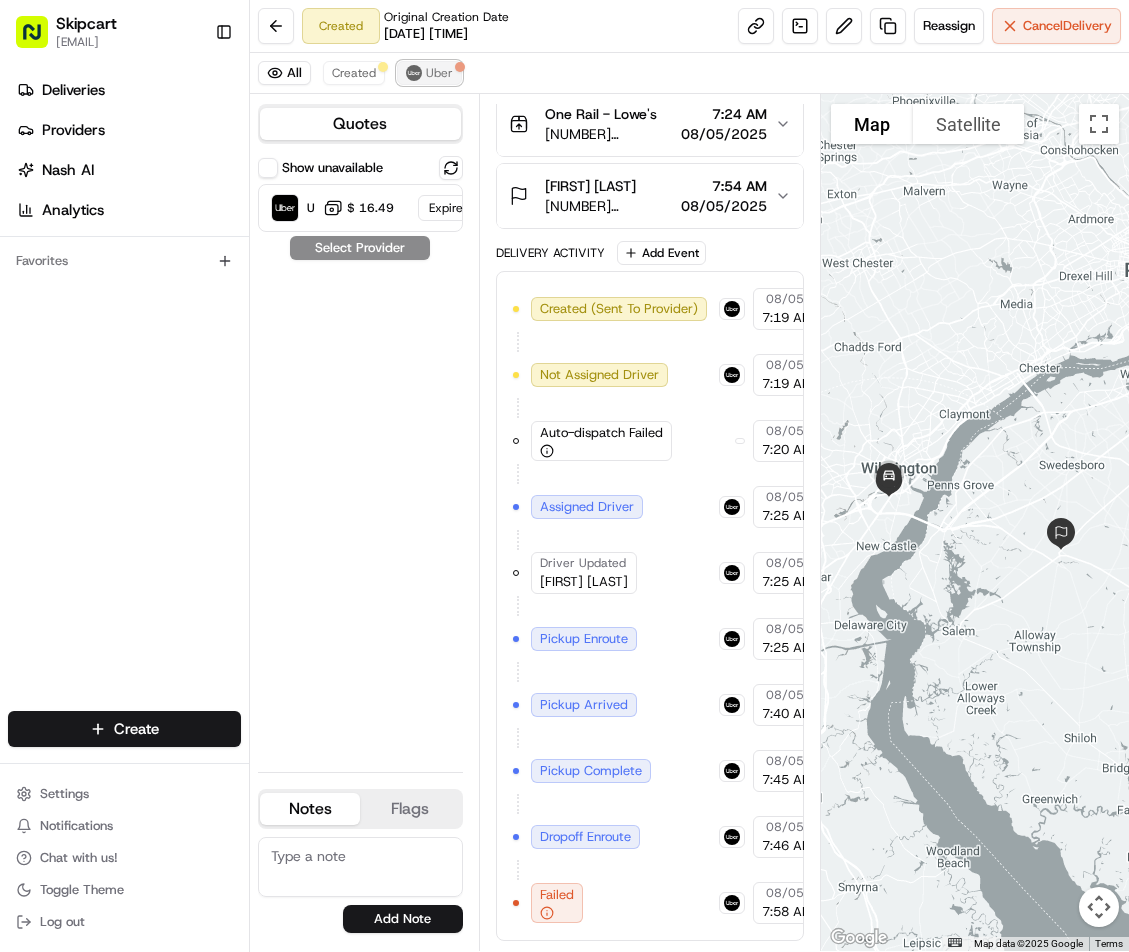 click on "Uber" at bounding box center [439, 73] 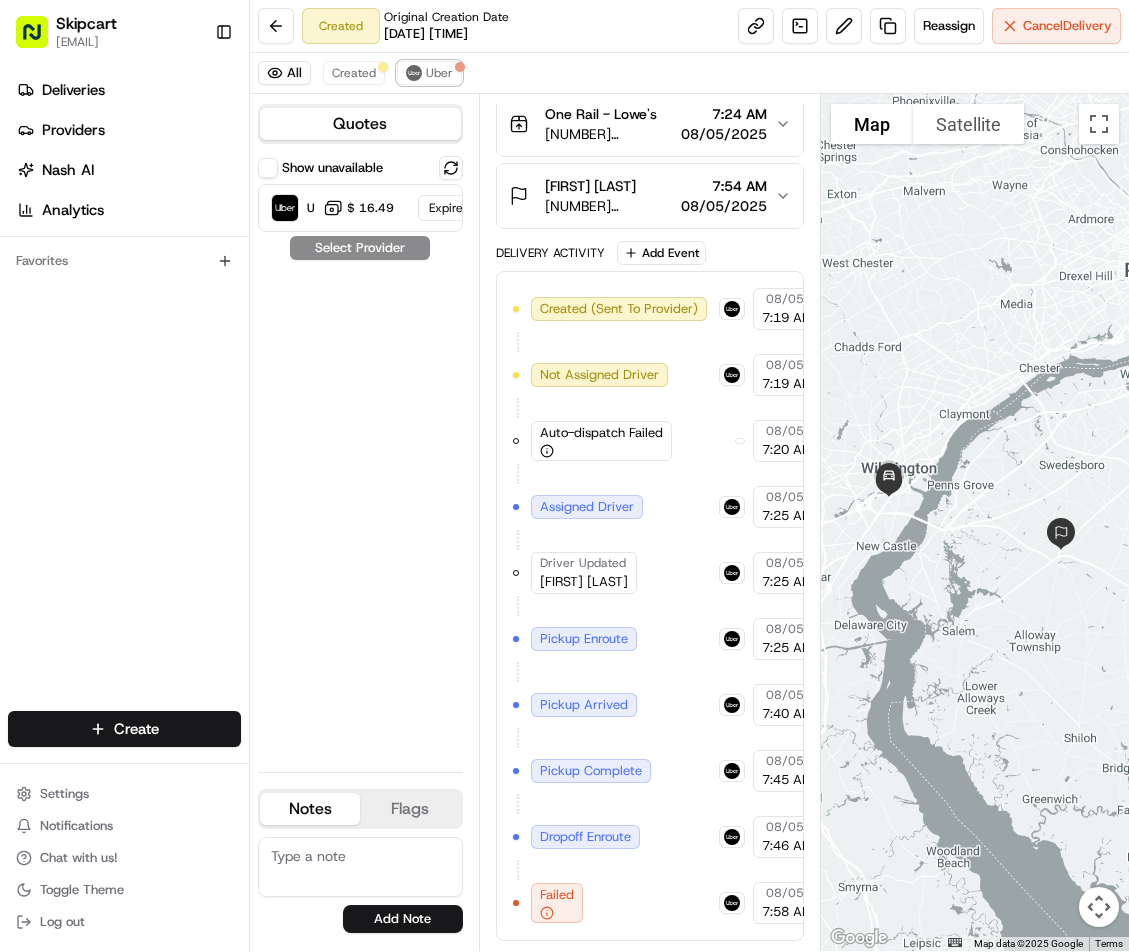 scroll, scrollTop: 239, scrollLeft: 0, axis: vertical 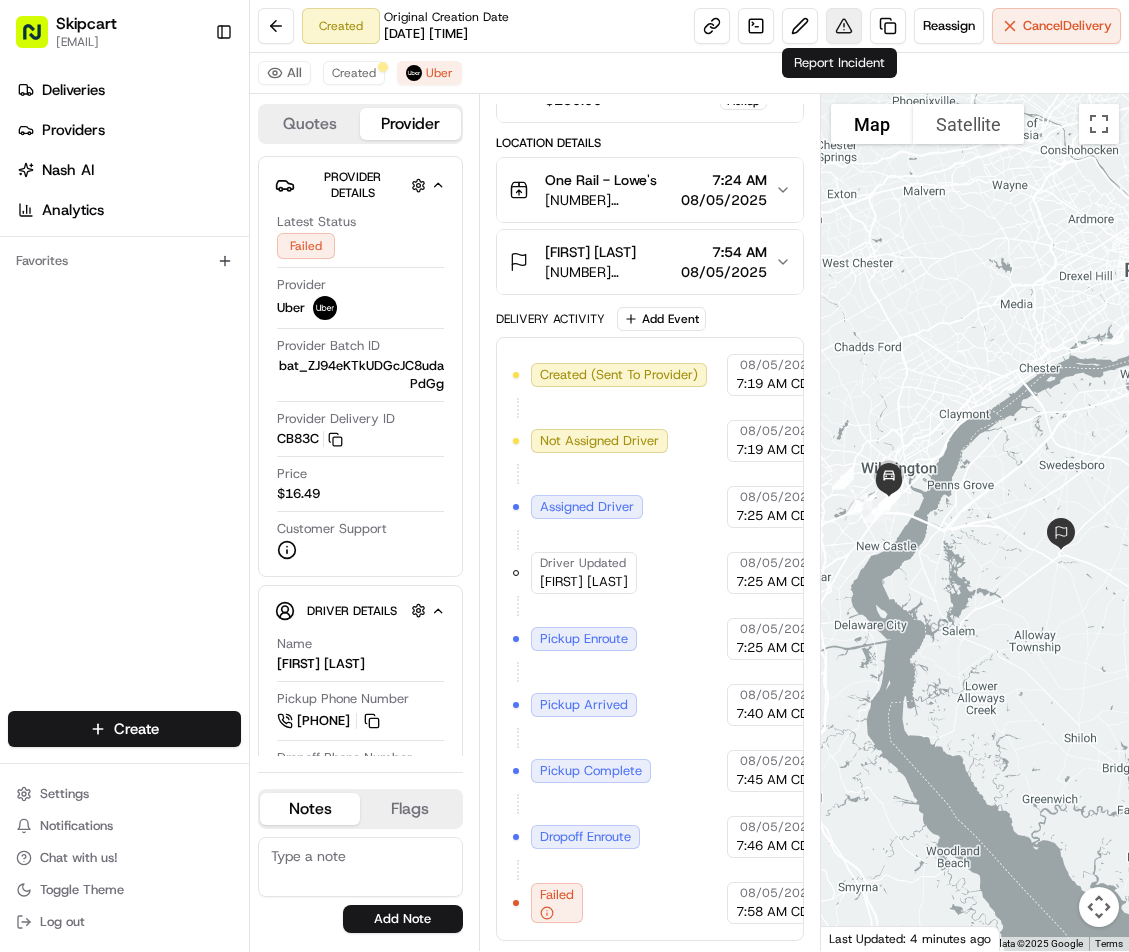 click at bounding box center (844, 26) 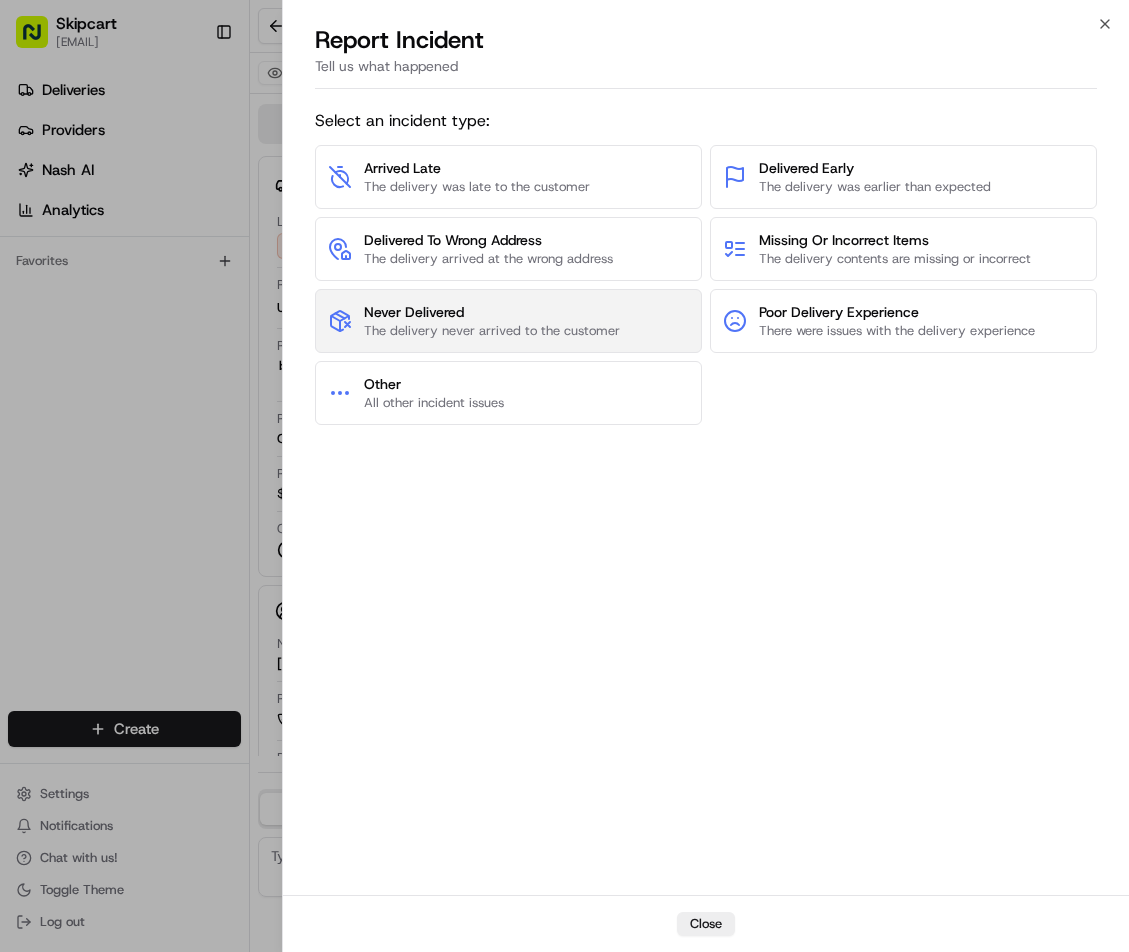 click on "Never Delivered" at bounding box center (492, 312) 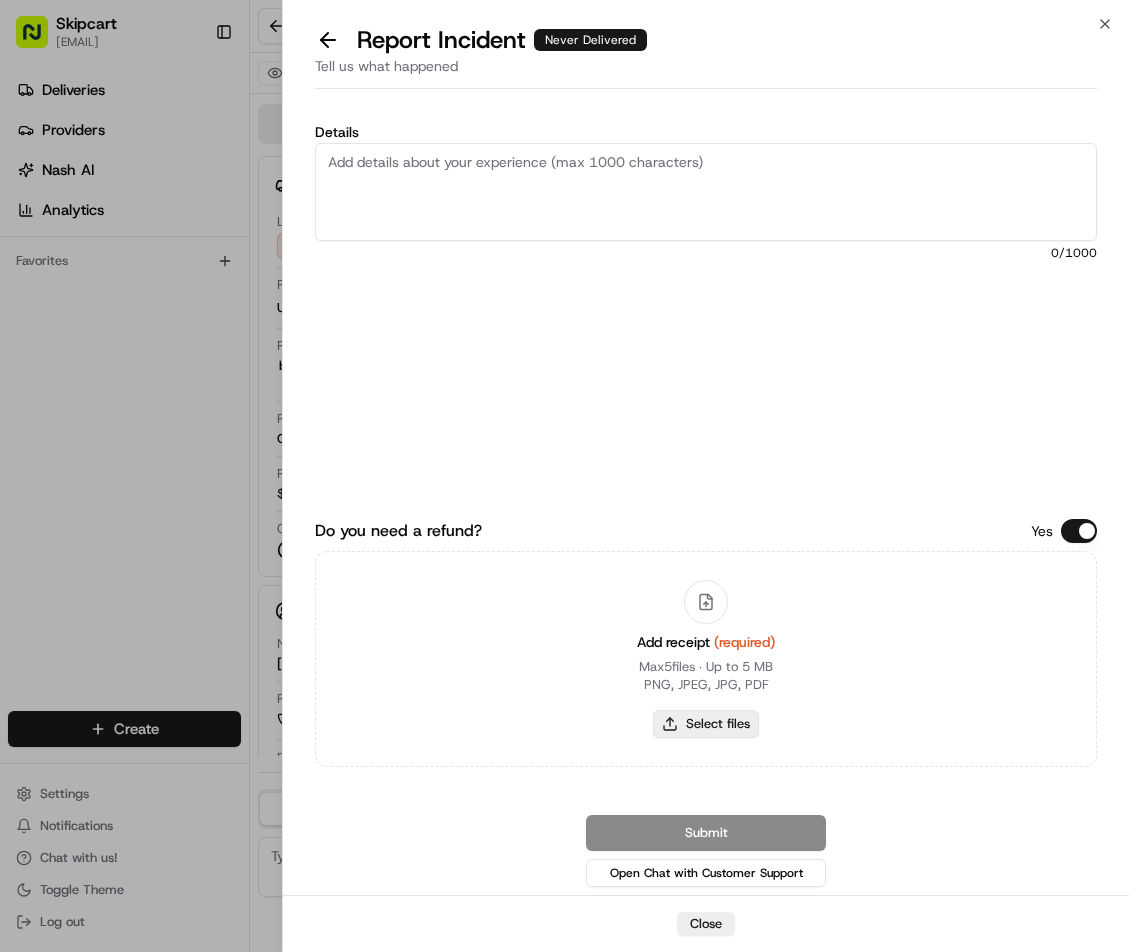 click on "Select files" at bounding box center (706, 724) 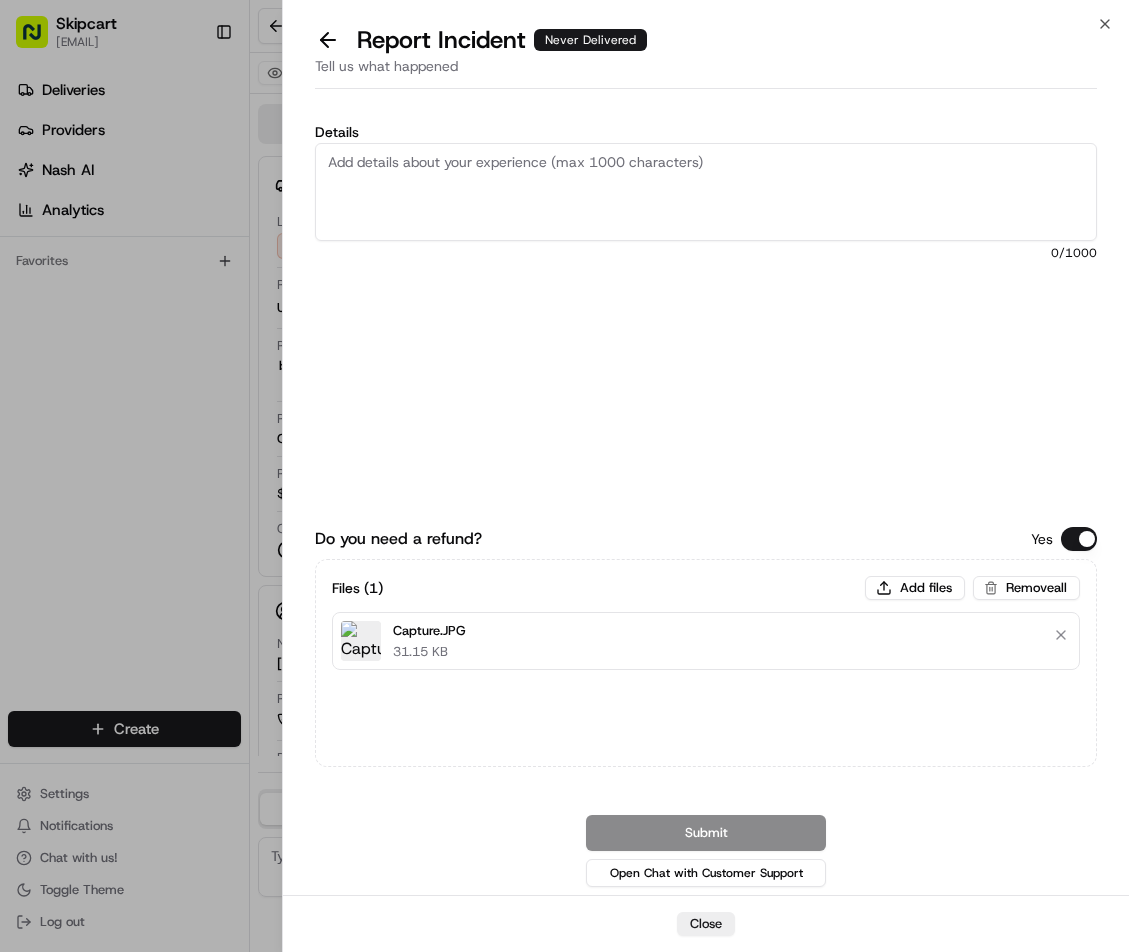 click on "Details" at bounding box center (706, 192) 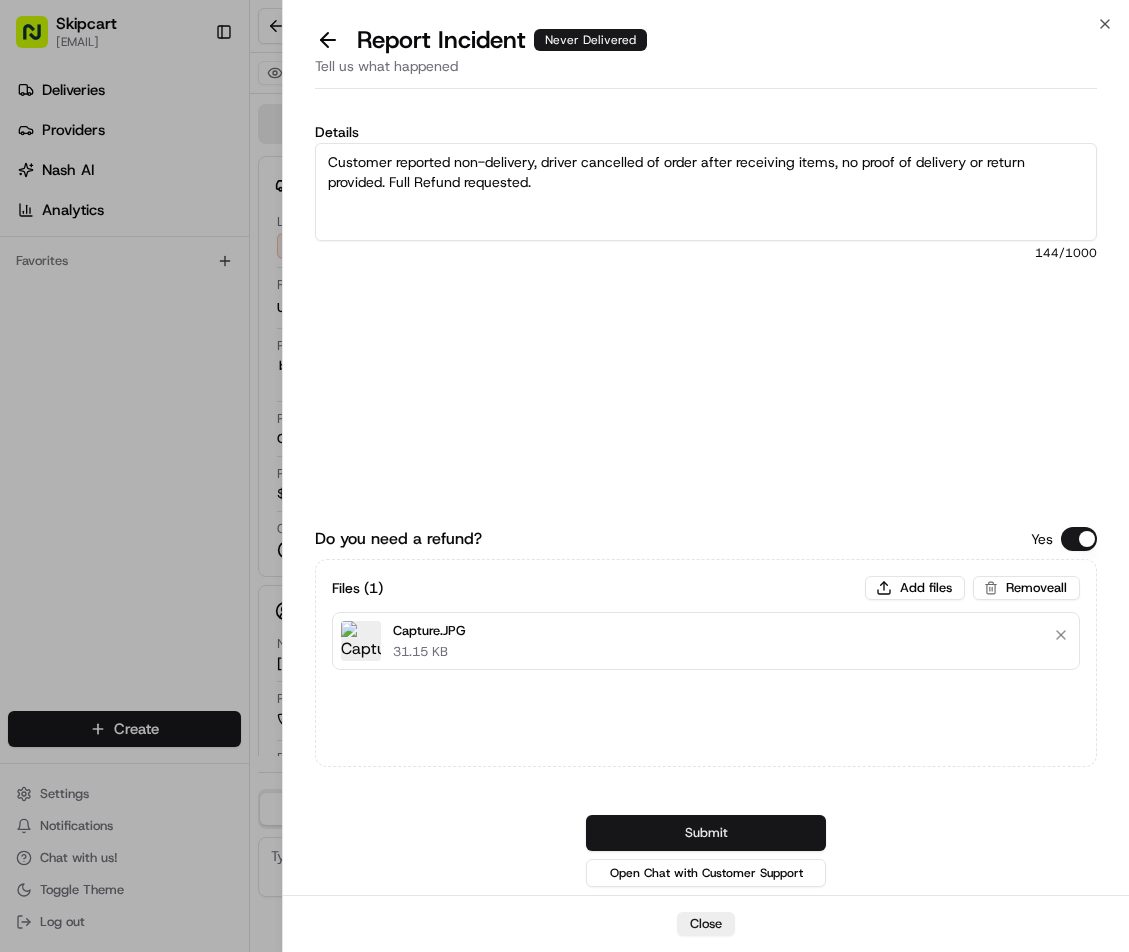 type on "Customer reported non-delivery, driver cancelled of order after receiving items, no proof of delivery or return provided. Full Refund requested." 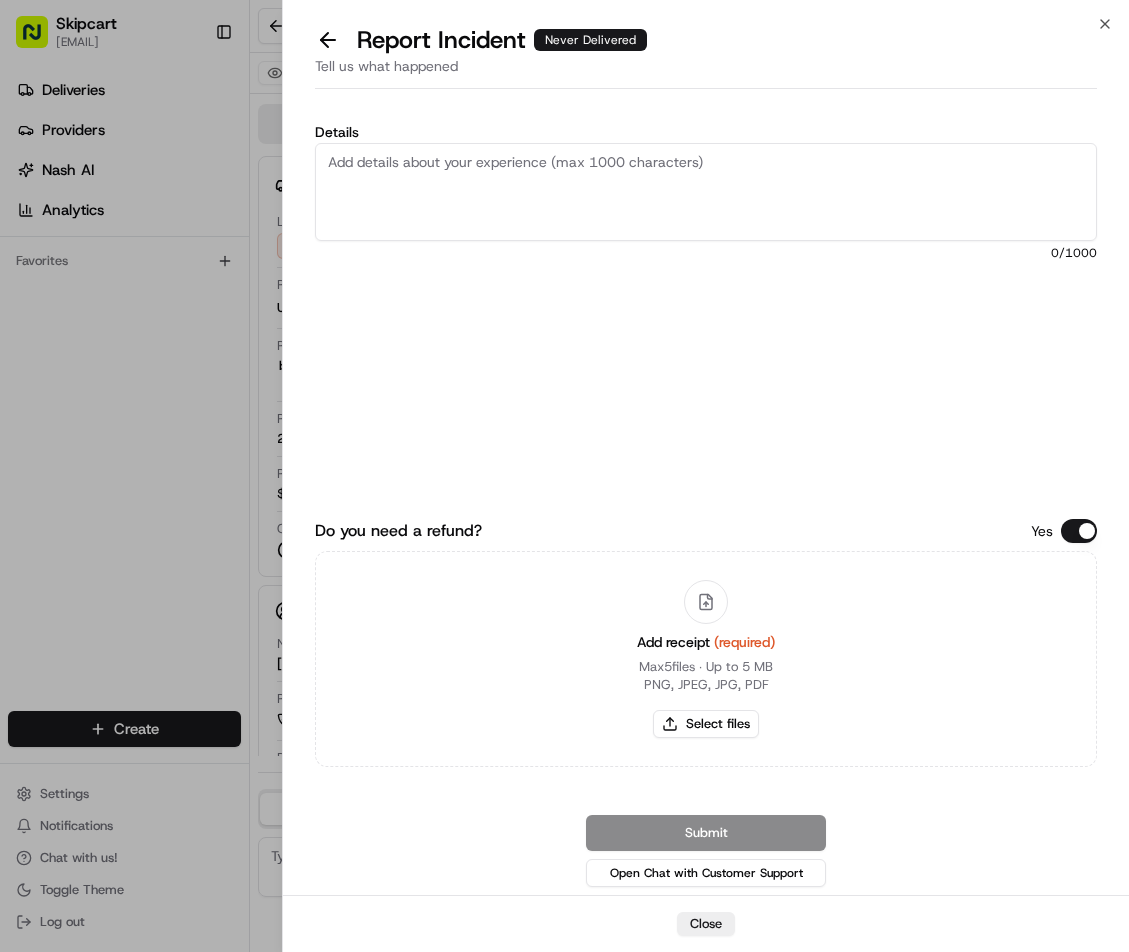 scroll, scrollTop: 0, scrollLeft: 0, axis: both 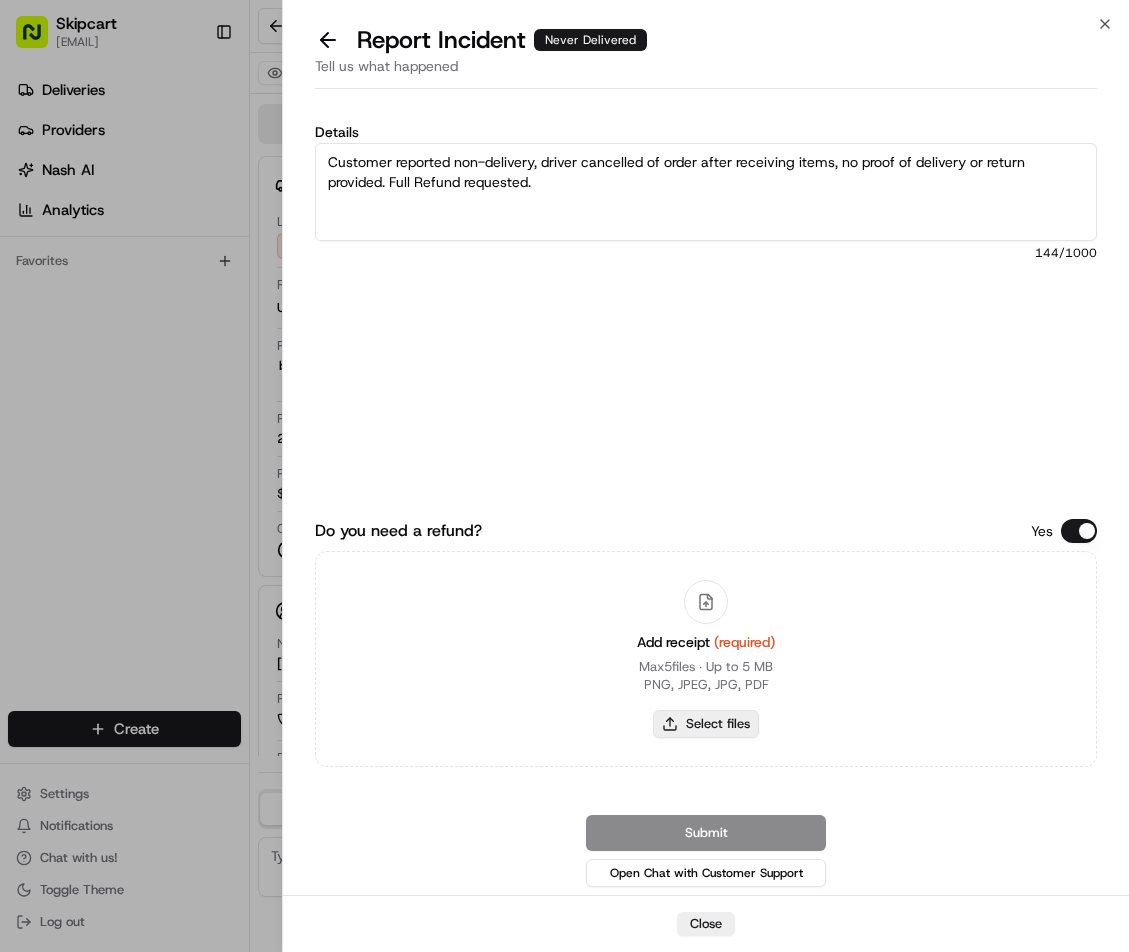 type on "Customer reported non-delivery, driver cancelled of order after receiving items, no proof of delivery or return provided. Full Refund requested." 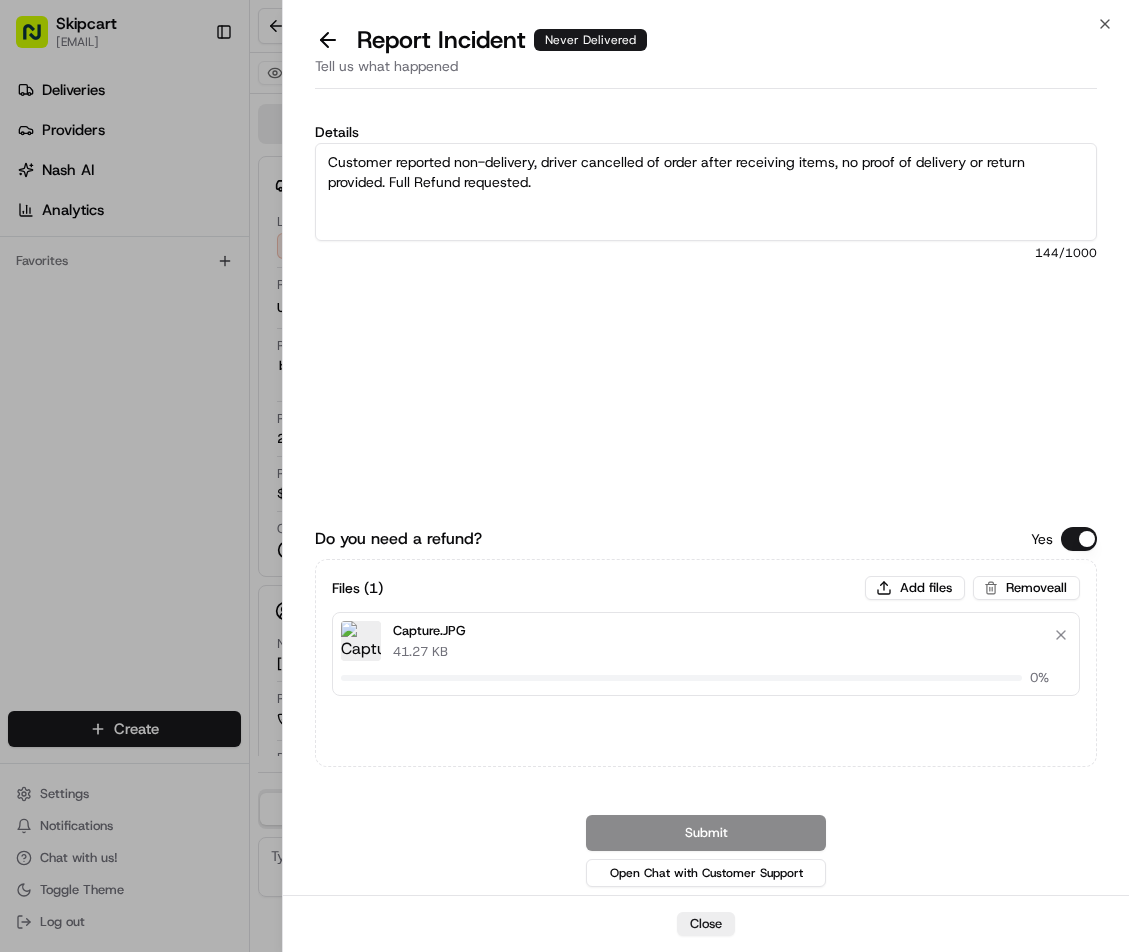 type 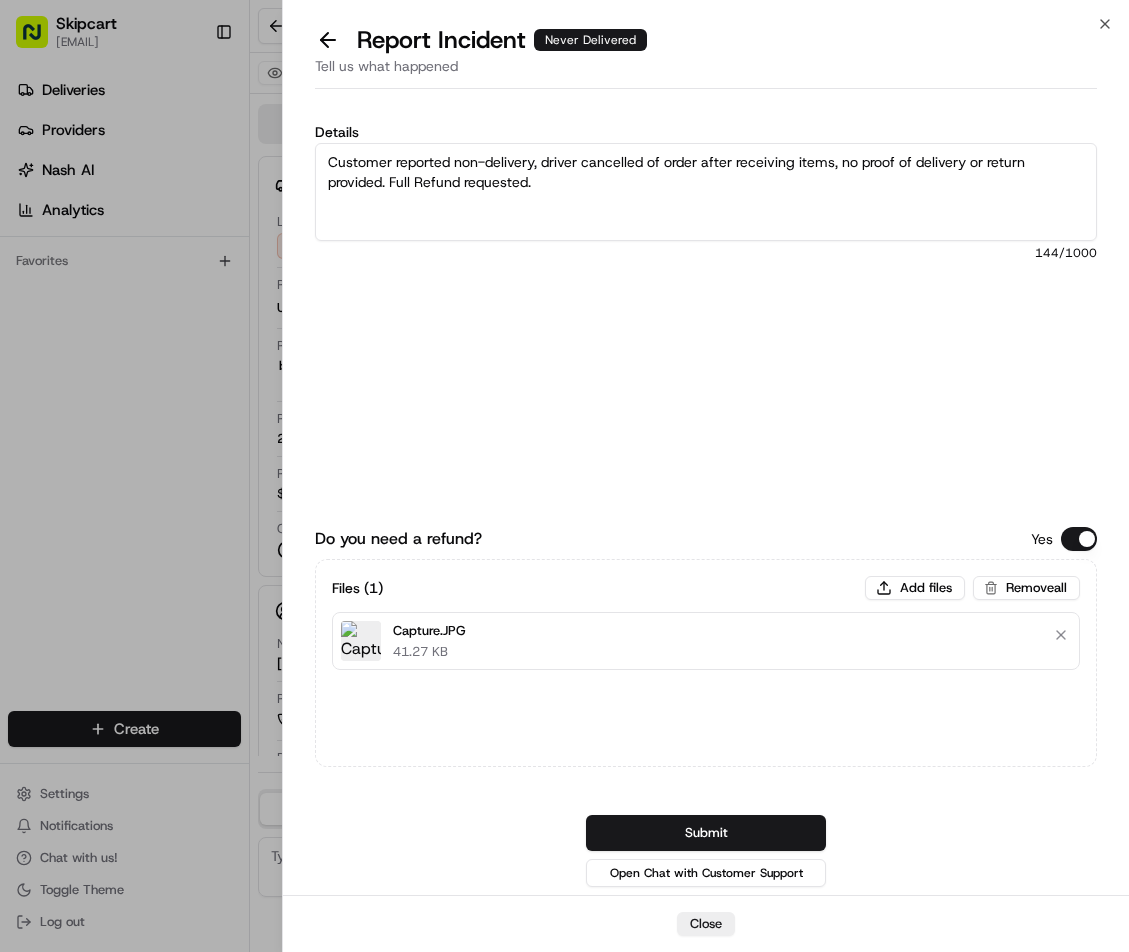 click on "Submit" at bounding box center (706, 833) 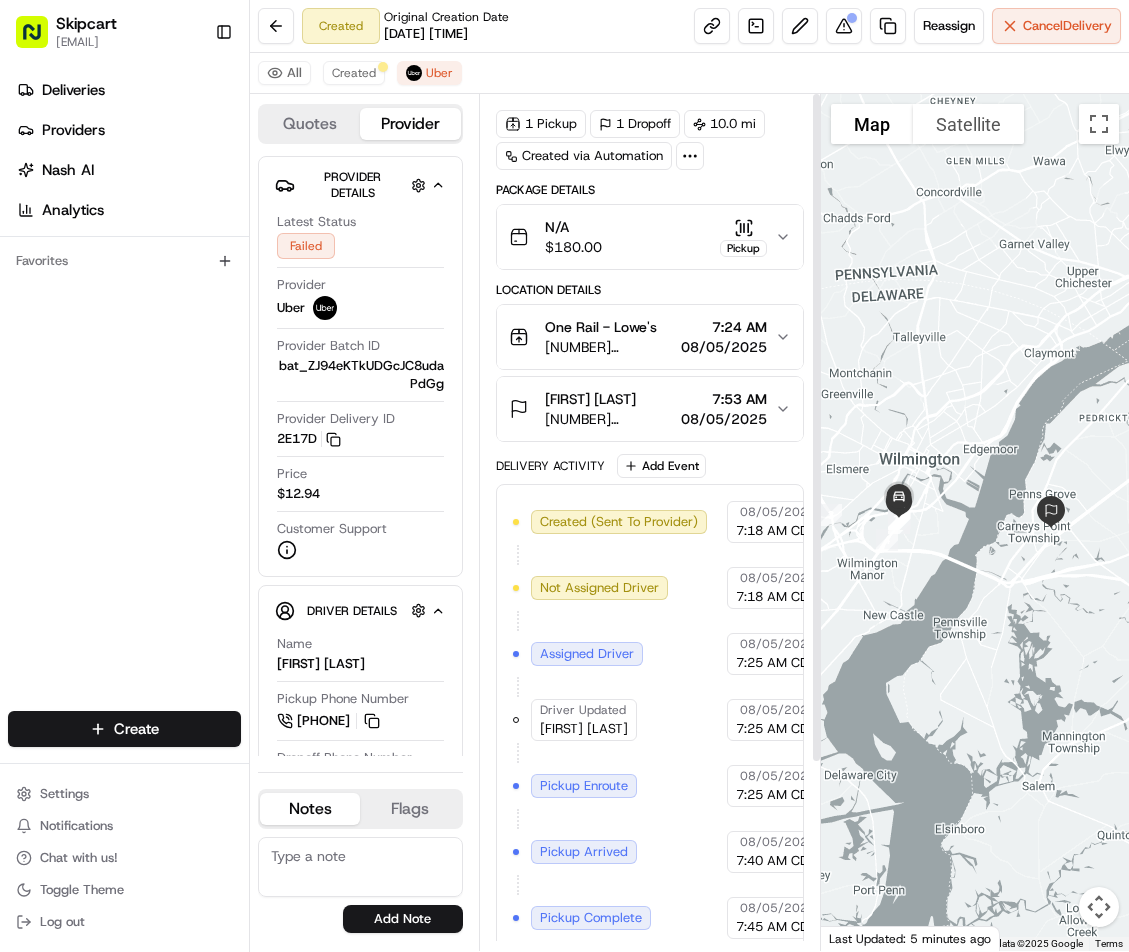 scroll, scrollTop: 0, scrollLeft: 0, axis: both 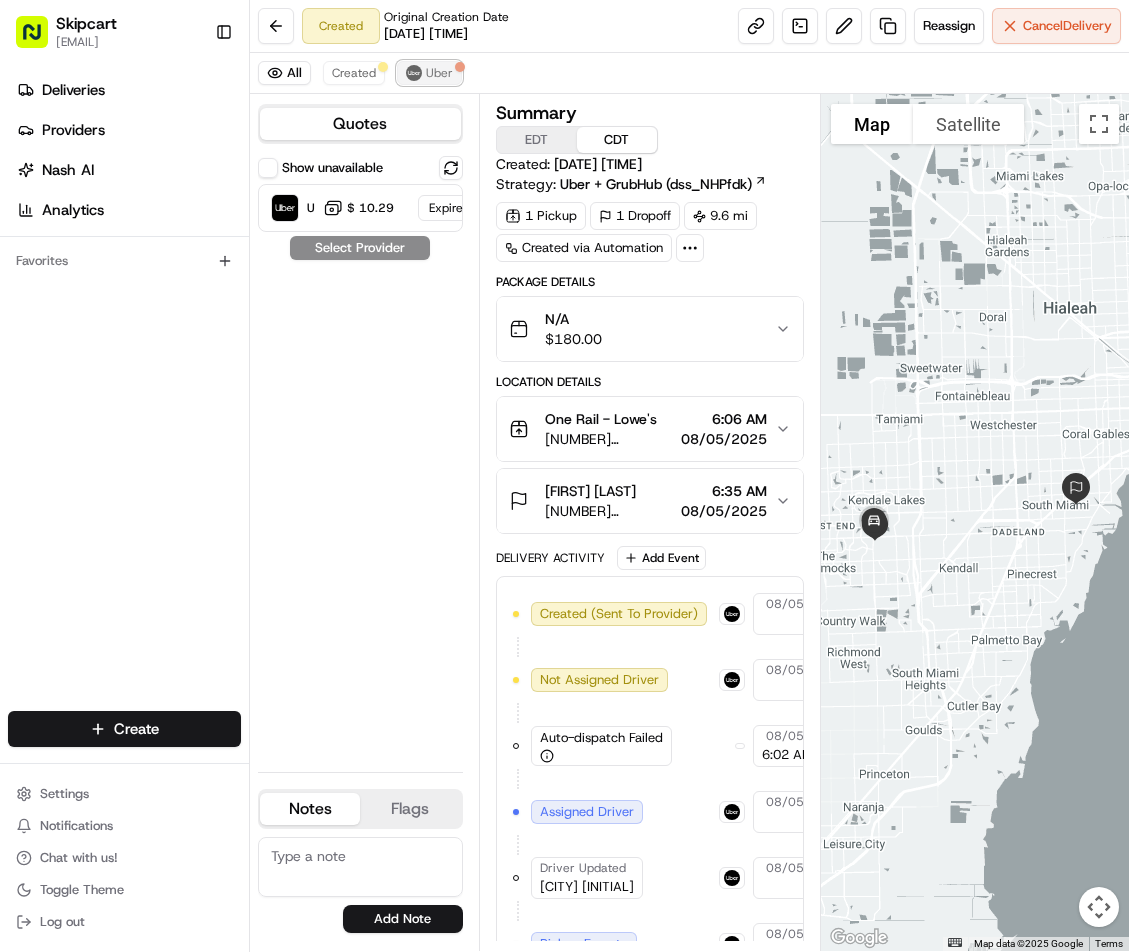 click on "Uber" at bounding box center [439, 73] 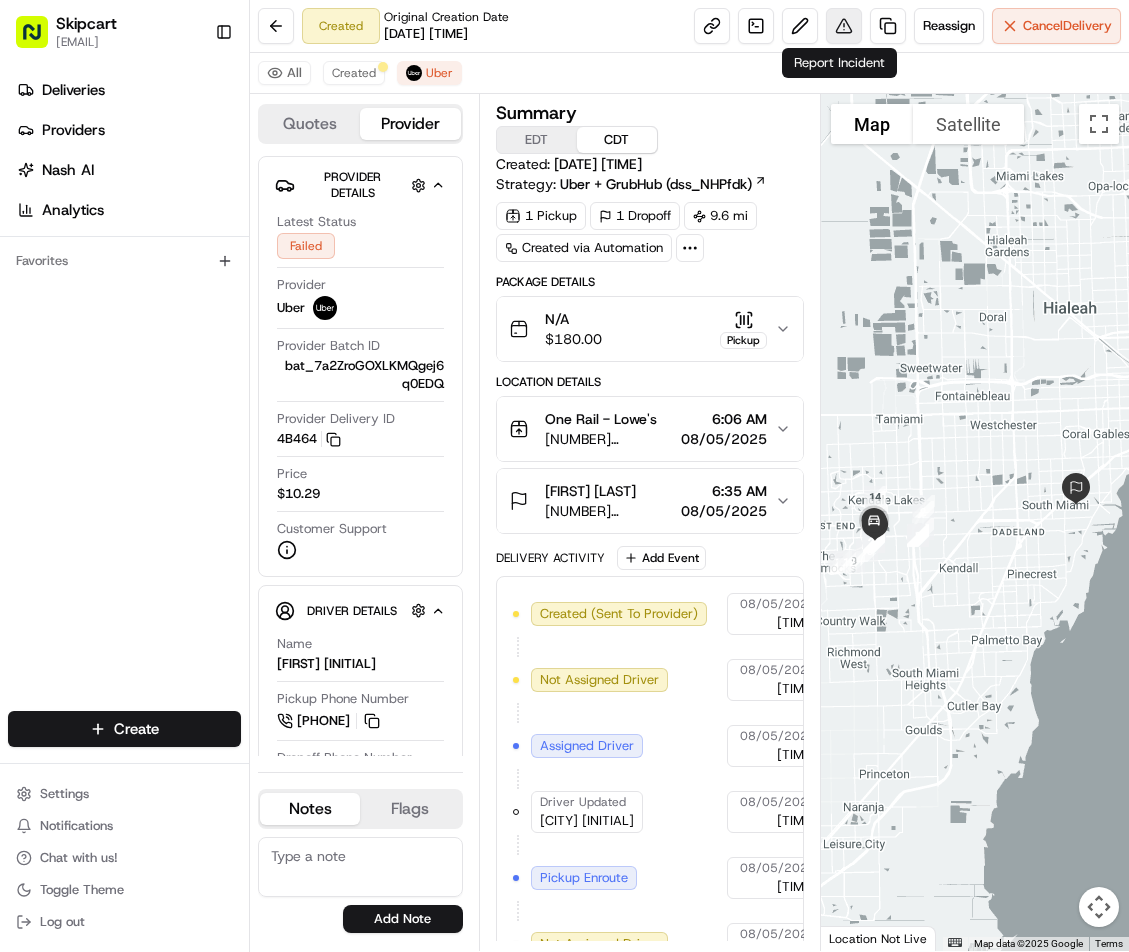 click at bounding box center [844, 26] 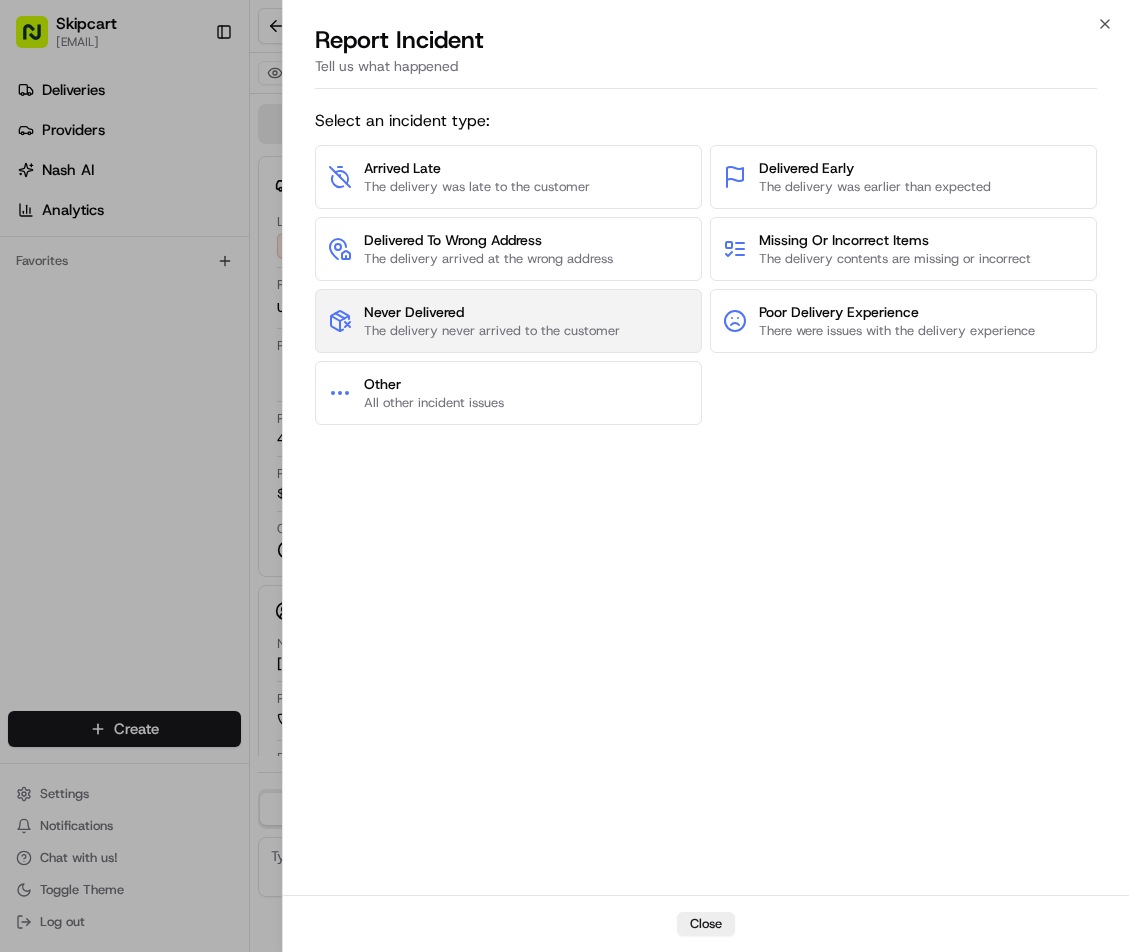 click on "Never Delivered" at bounding box center [492, 312] 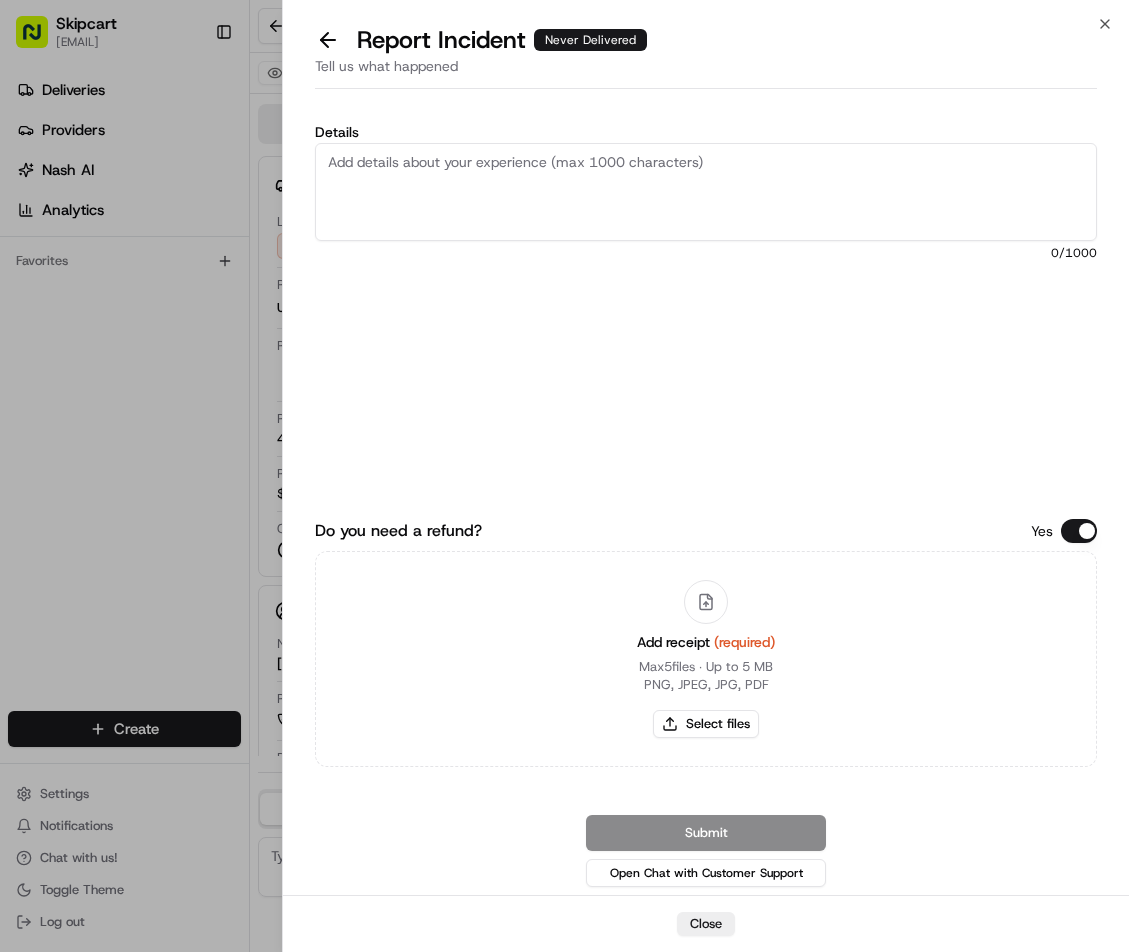 click on "Details" at bounding box center (706, 192) 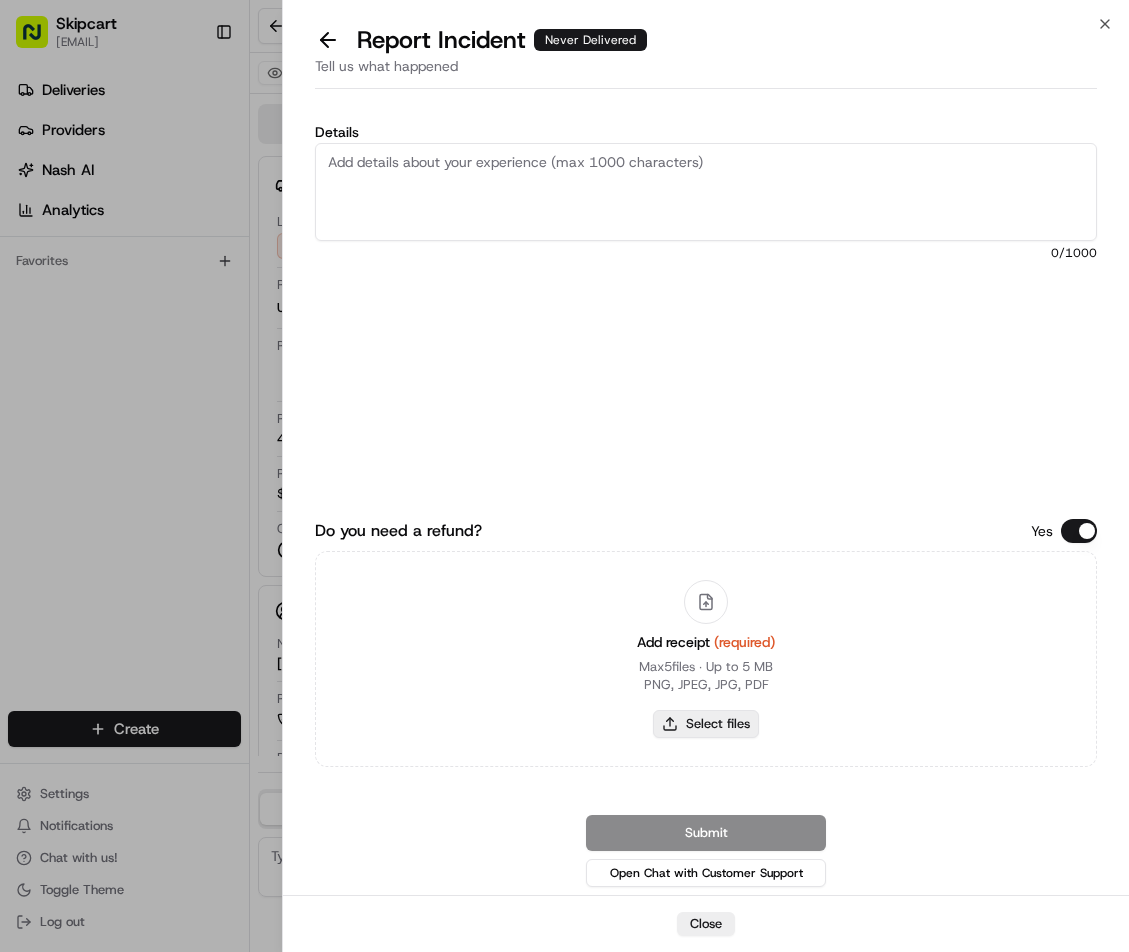 click on "Select files" at bounding box center [706, 724] 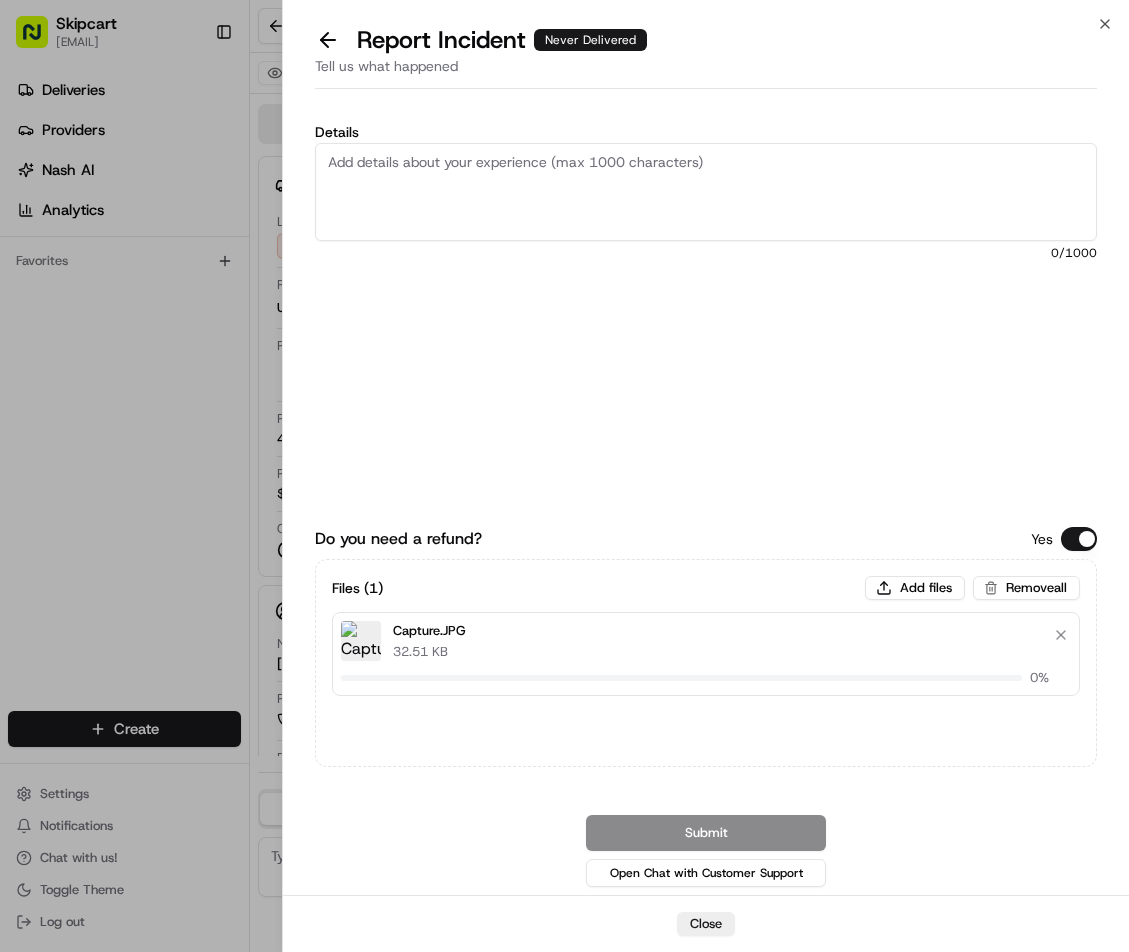 type 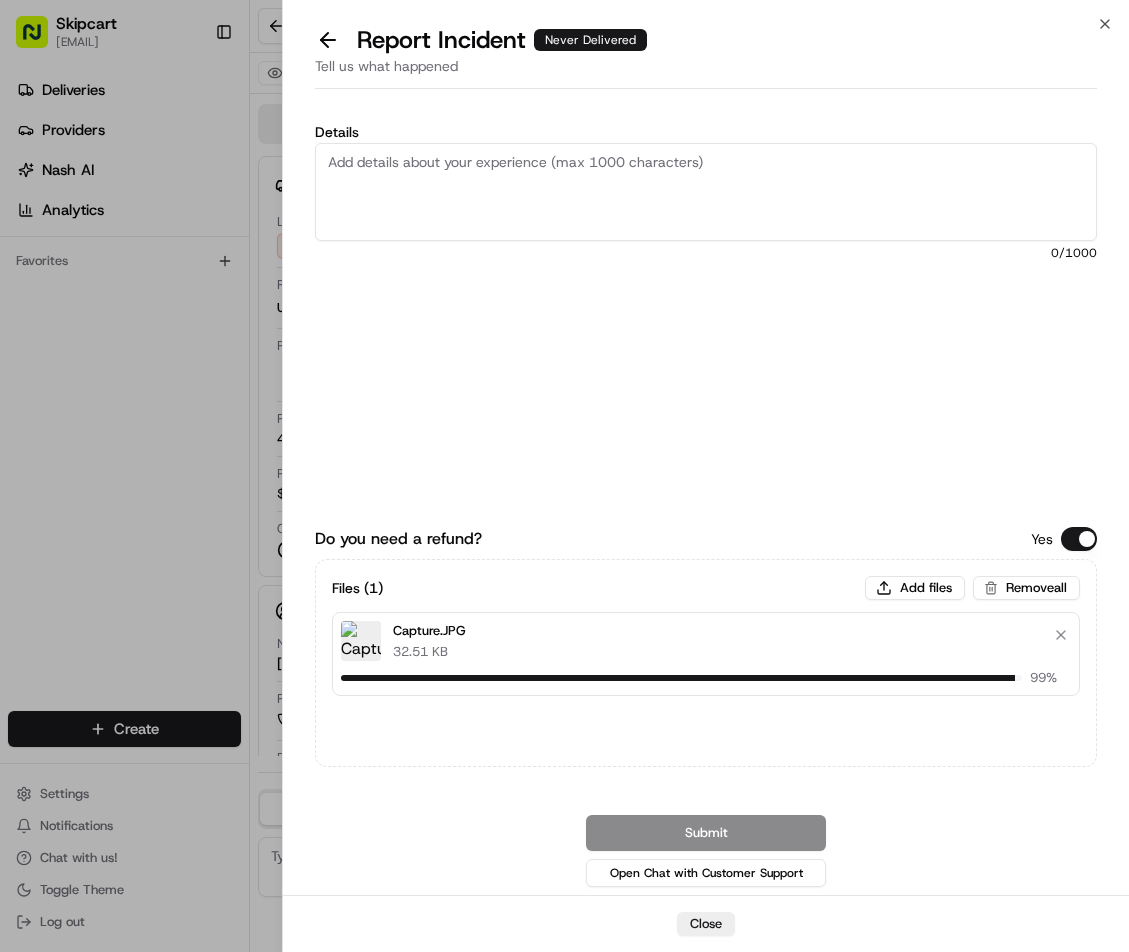 click on "Details" at bounding box center [706, 192] 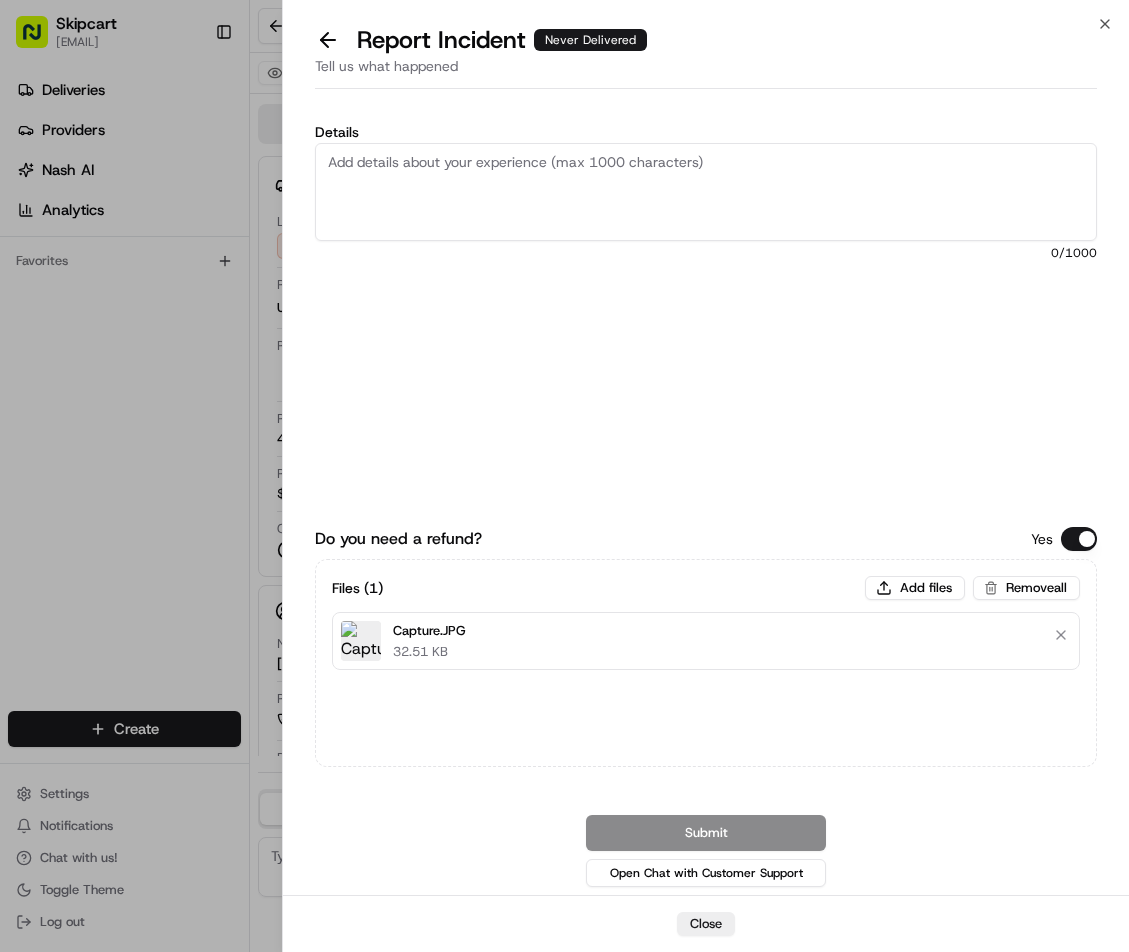 paste on "Customer reported non-delivery, driver cancelled of order after receiving items, no proof of delivery or return provided. Full Refund requested." 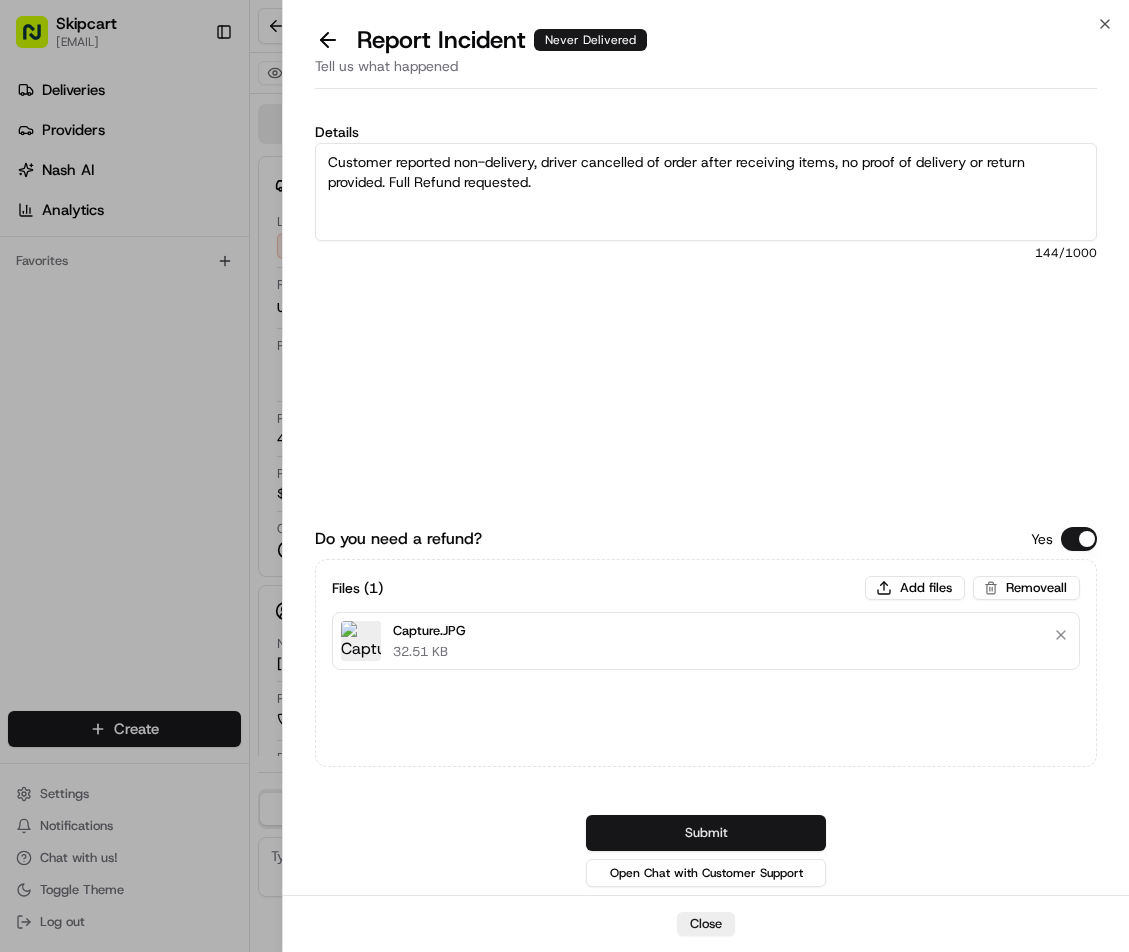 type on "Customer reported non-delivery, driver cancelled of order after receiving items, no proof of delivery or return provided. Full Refund requested." 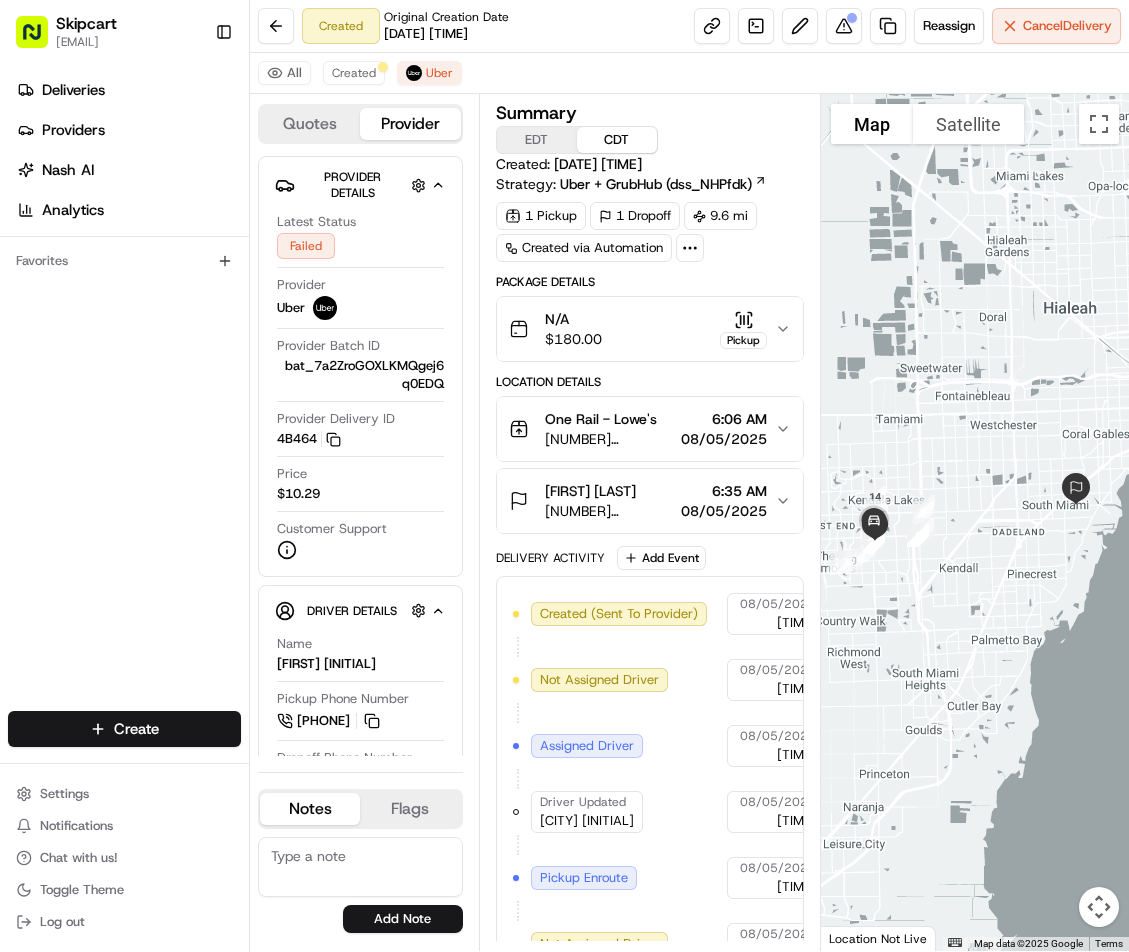 click on "All Created Uber" at bounding box center [689, 73] 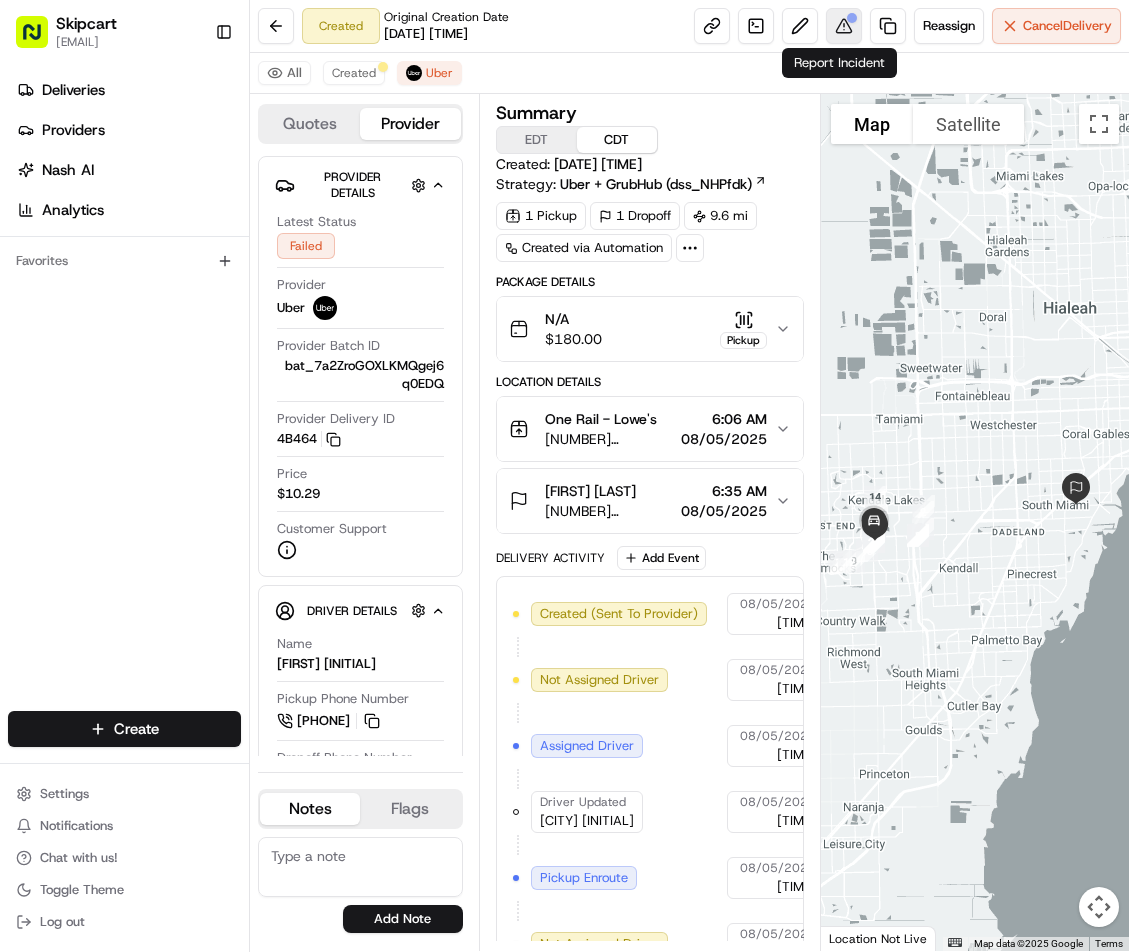 click at bounding box center [844, 26] 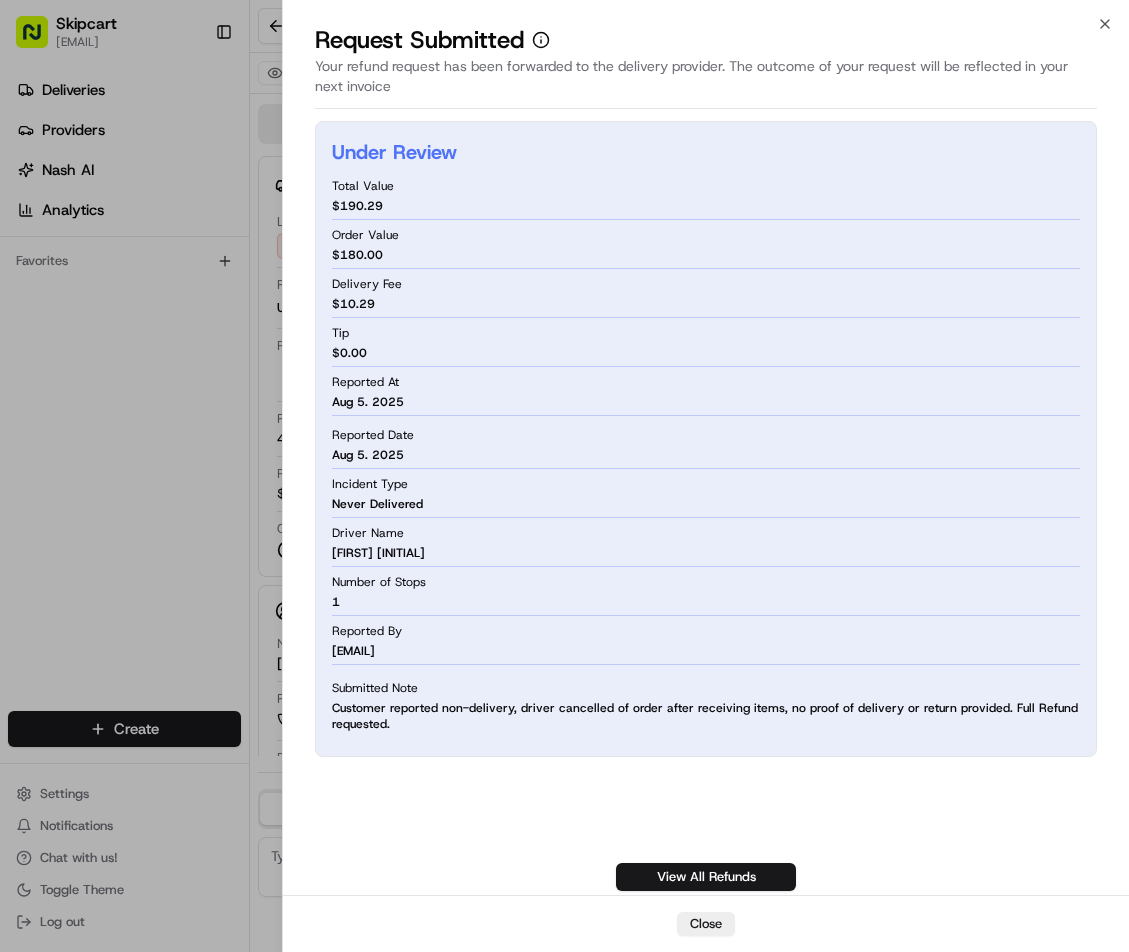 drag, startPoint x: 221, startPoint y: 514, endPoint x: 231, endPoint y: 502, distance: 15.6205 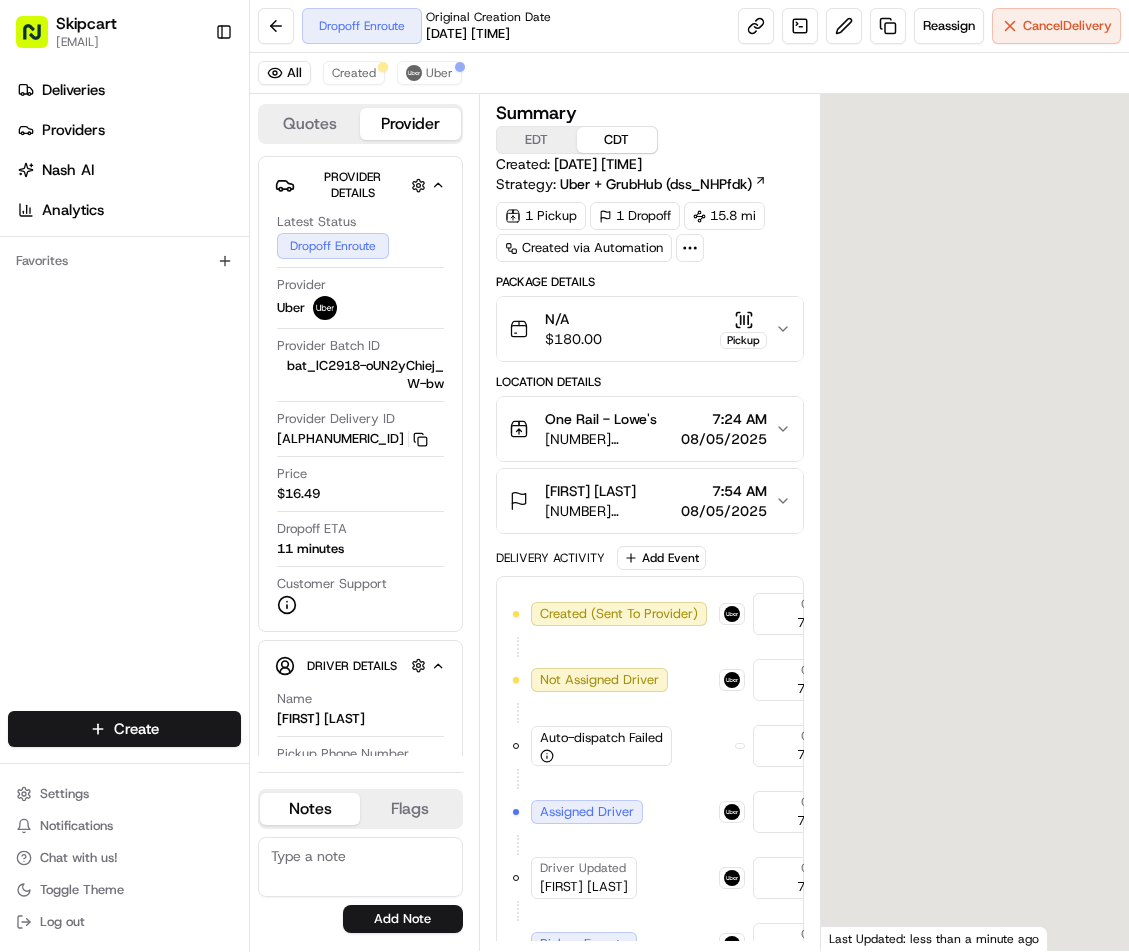scroll, scrollTop: 0, scrollLeft: 0, axis: both 